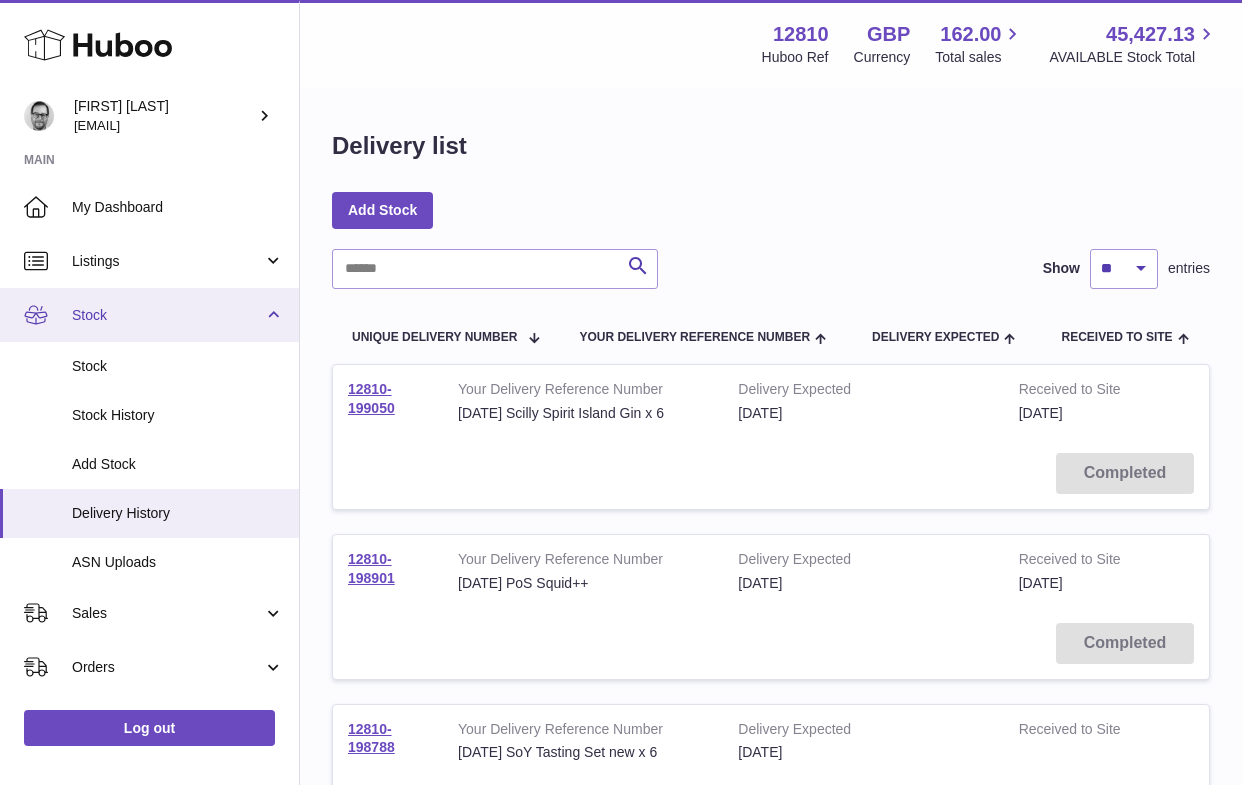 scroll, scrollTop: 0, scrollLeft: 0, axis: both 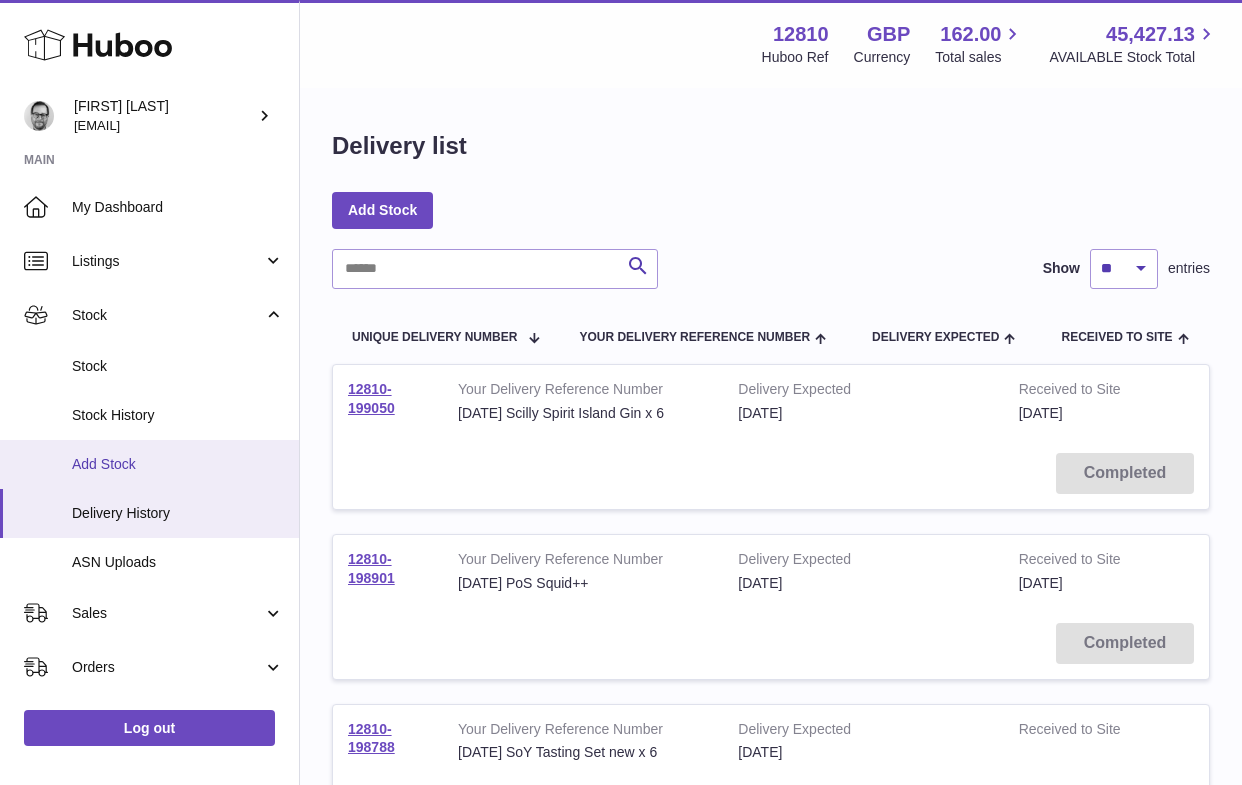 click on "Add Stock" at bounding box center [178, 464] 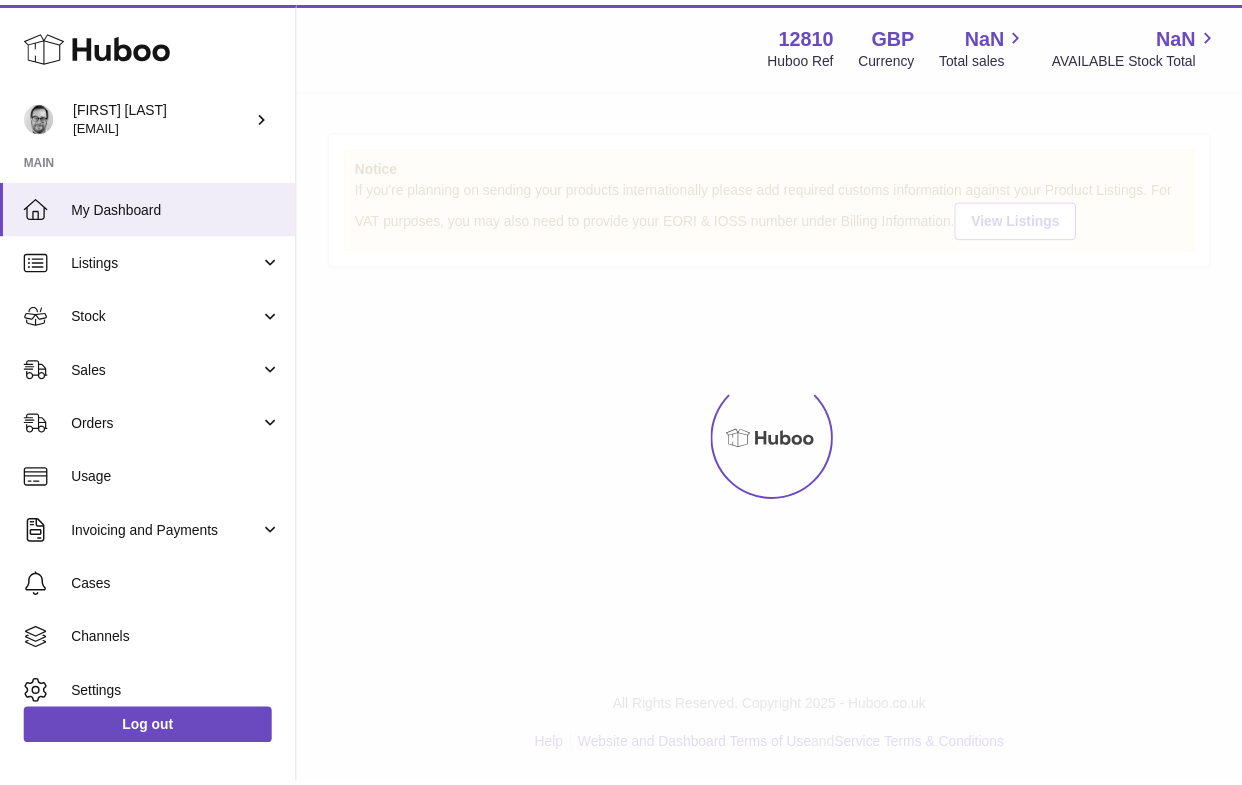 scroll, scrollTop: 0, scrollLeft: 0, axis: both 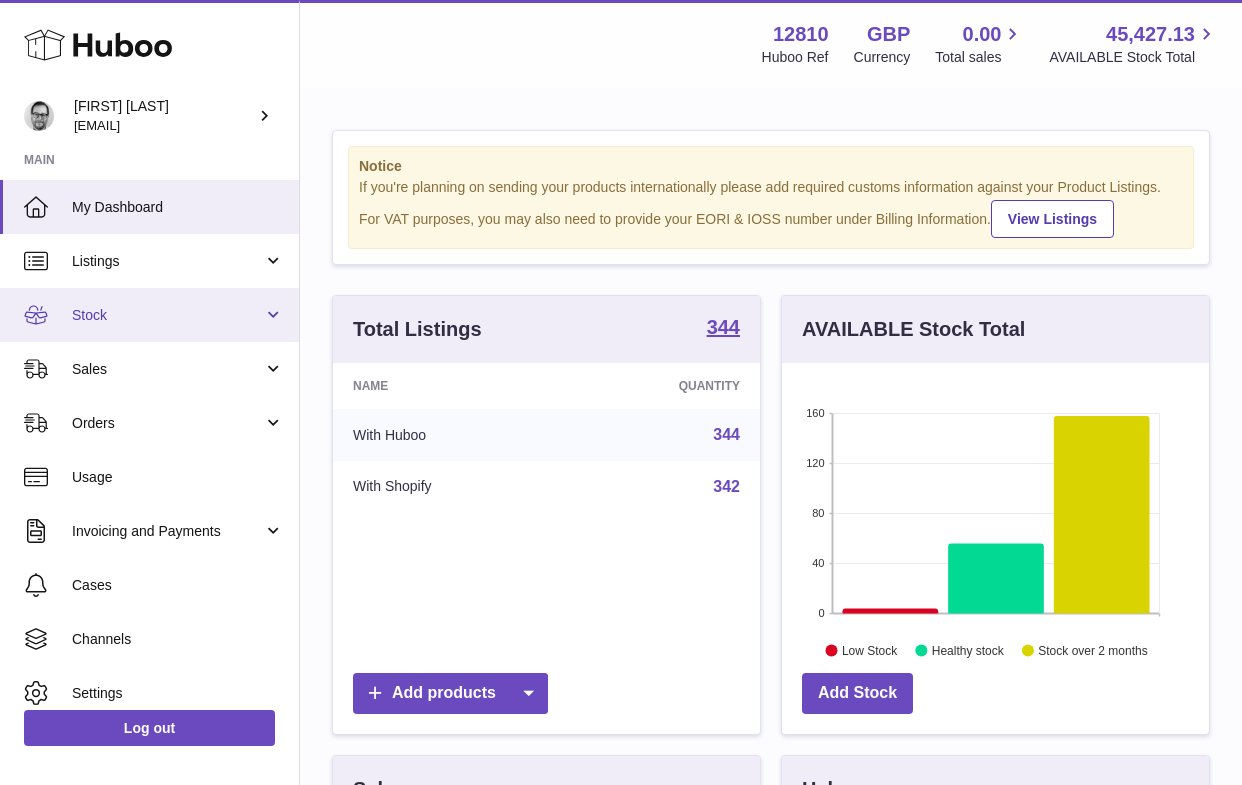 click on "Stock" at bounding box center (167, 315) 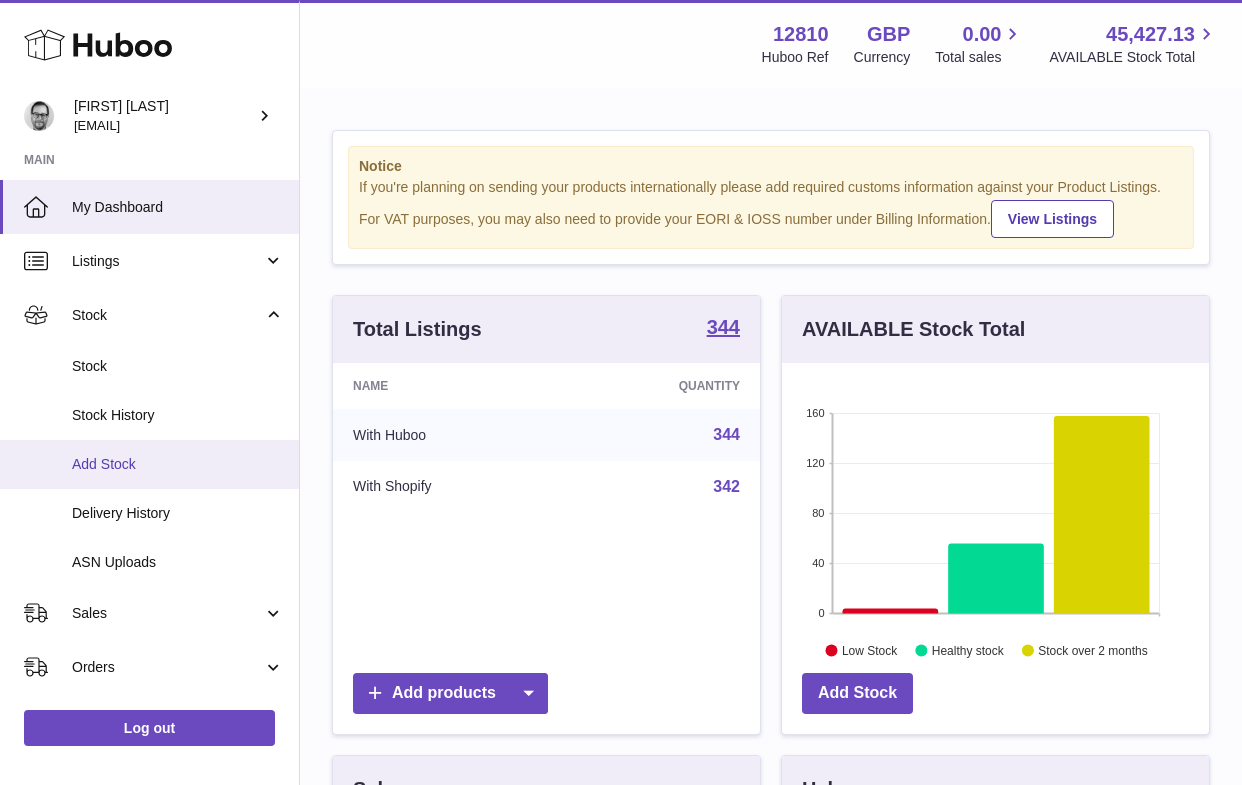 click on "Add Stock" at bounding box center (178, 464) 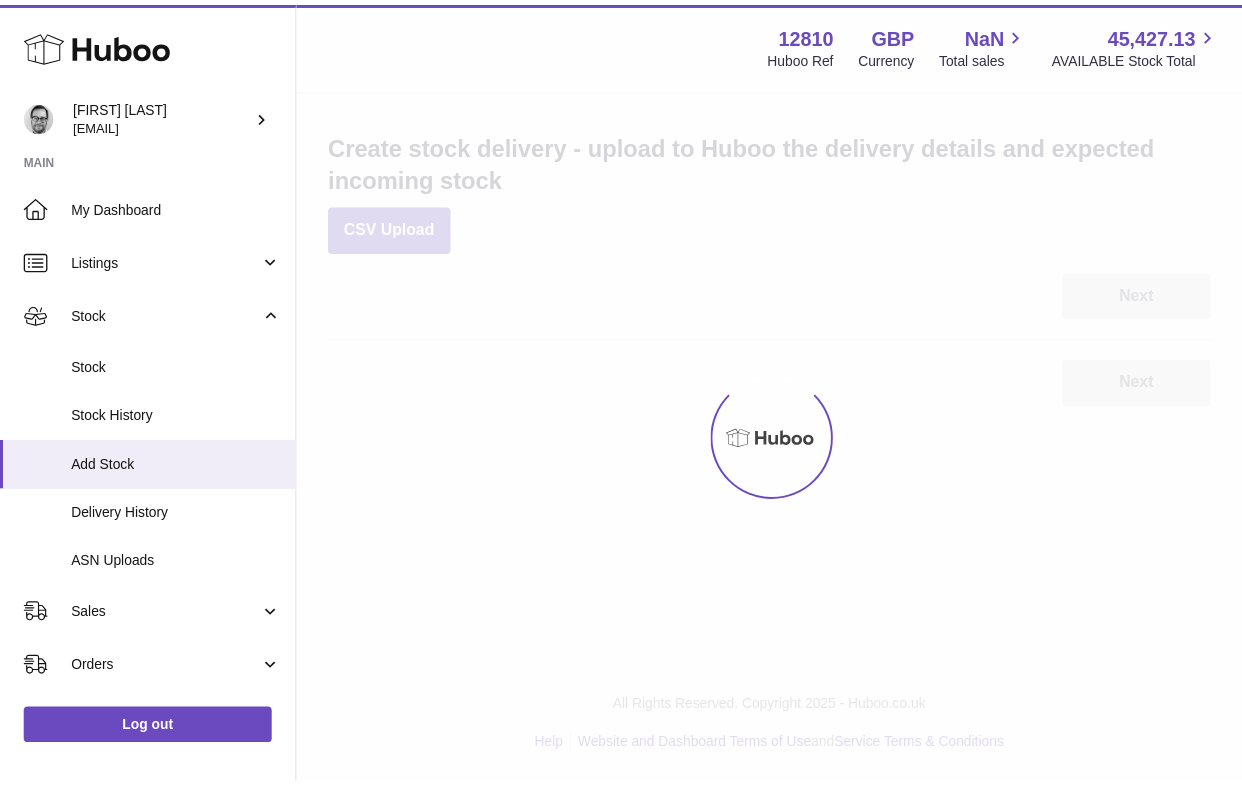 scroll, scrollTop: 0, scrollLeft: 0, axis: both 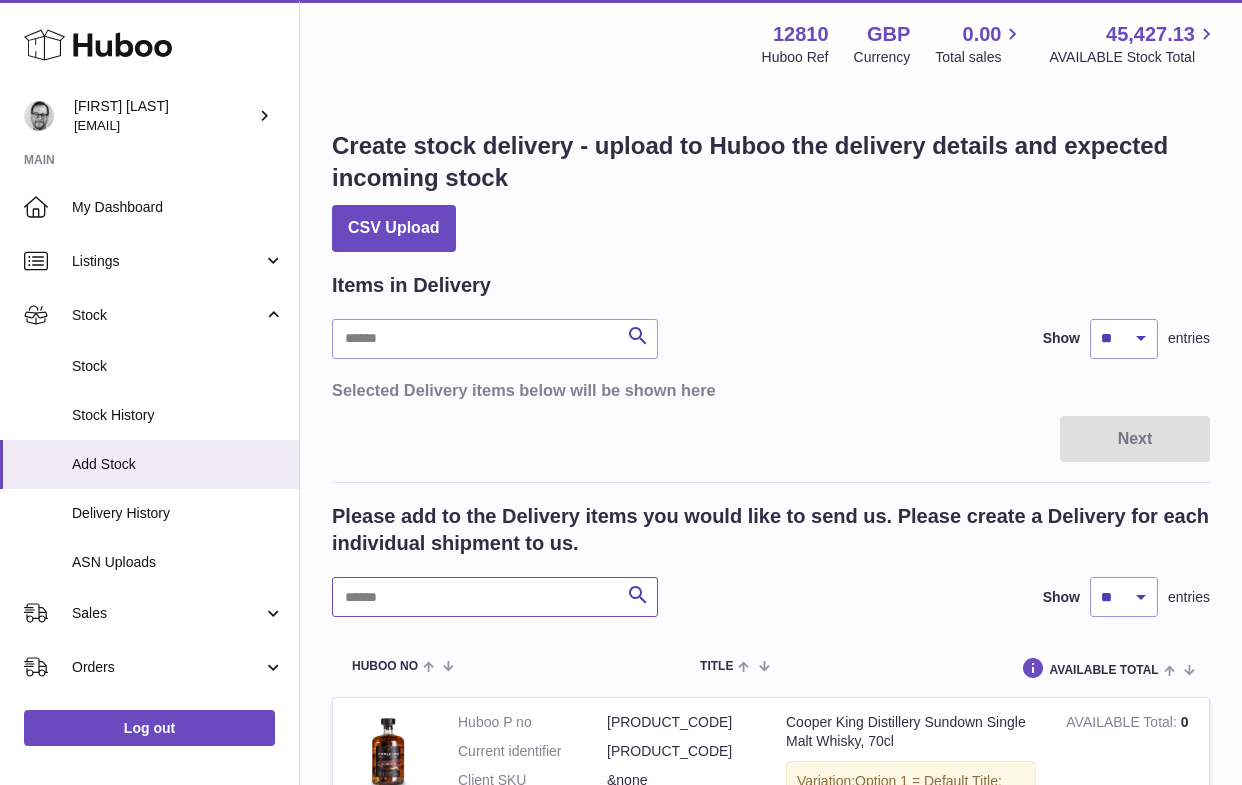 click at bounding box center (495, 597) 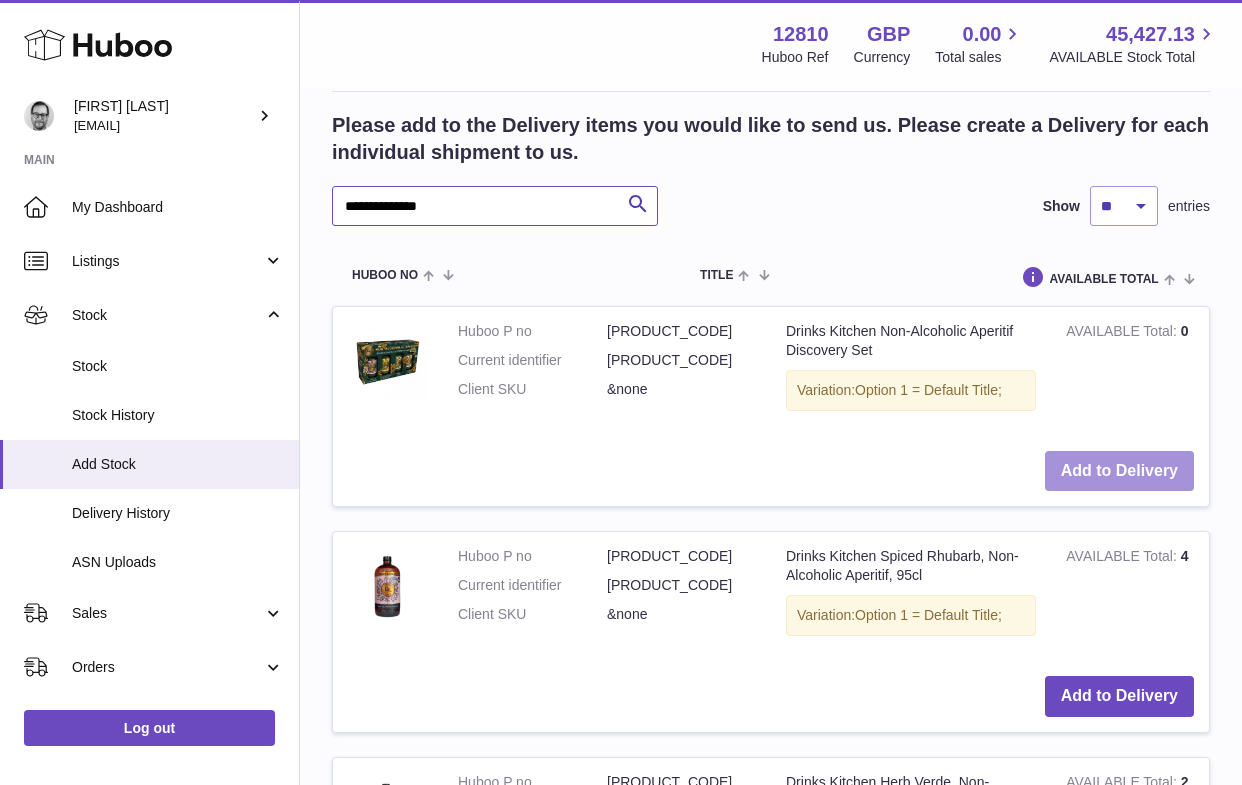 scroll, scrollTop: 426, scrollLeft: 0, axis: vertical 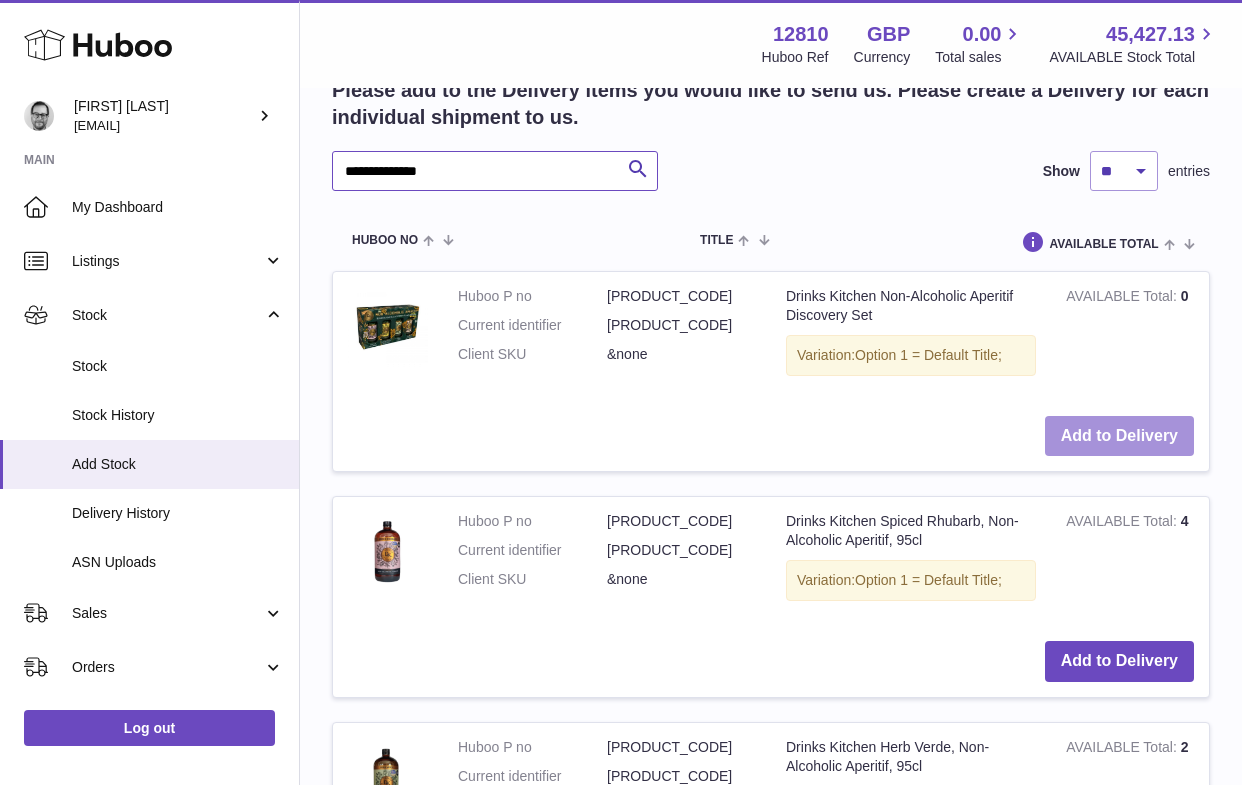 type on "**********" 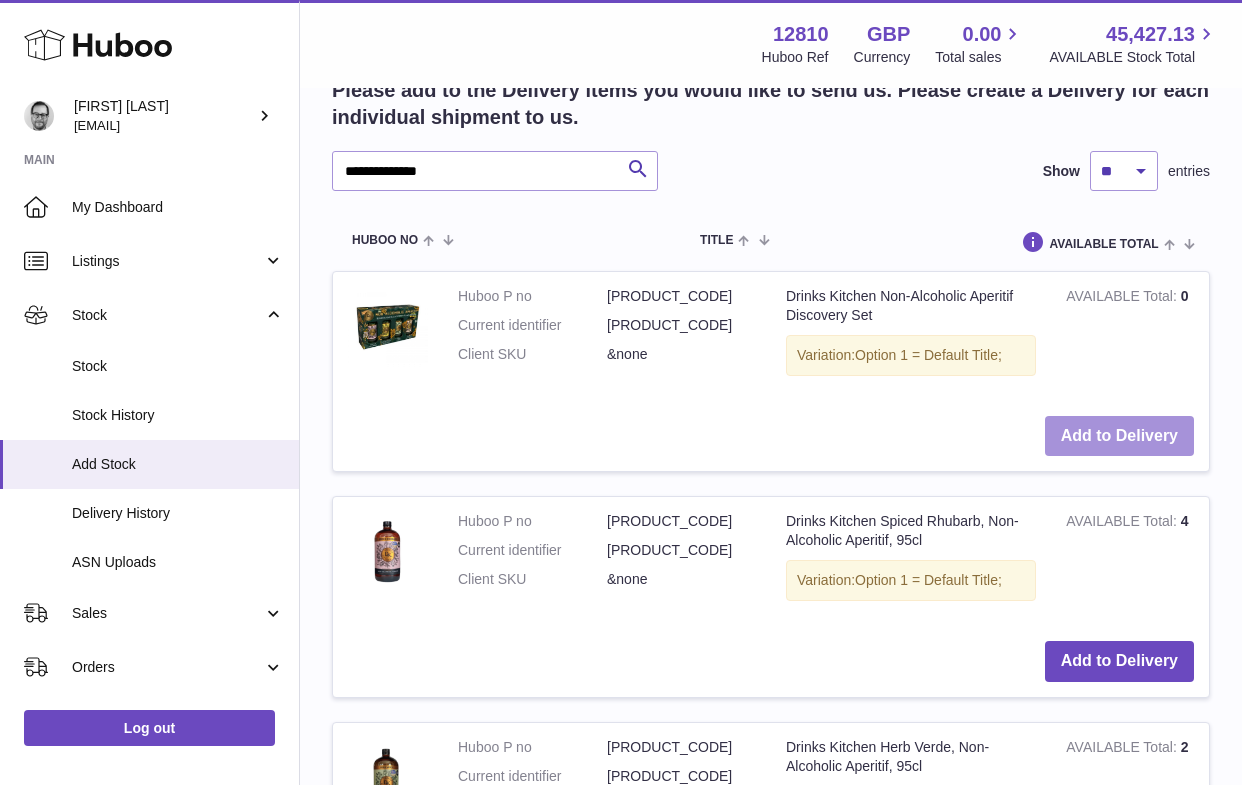 click on "Add to Delivery" at bounding box center (1119, 436) 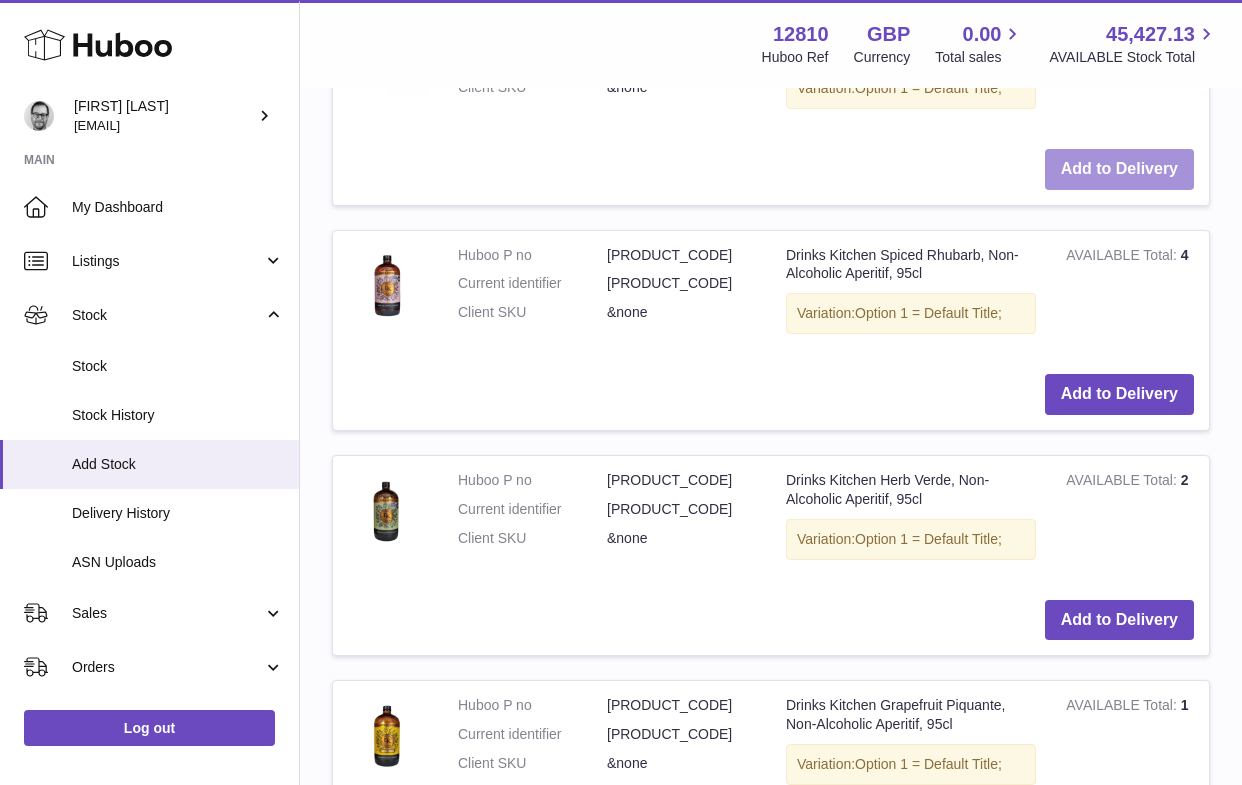 scroll, scrollTop: 955, scrollLeft: 0, axis: vertical 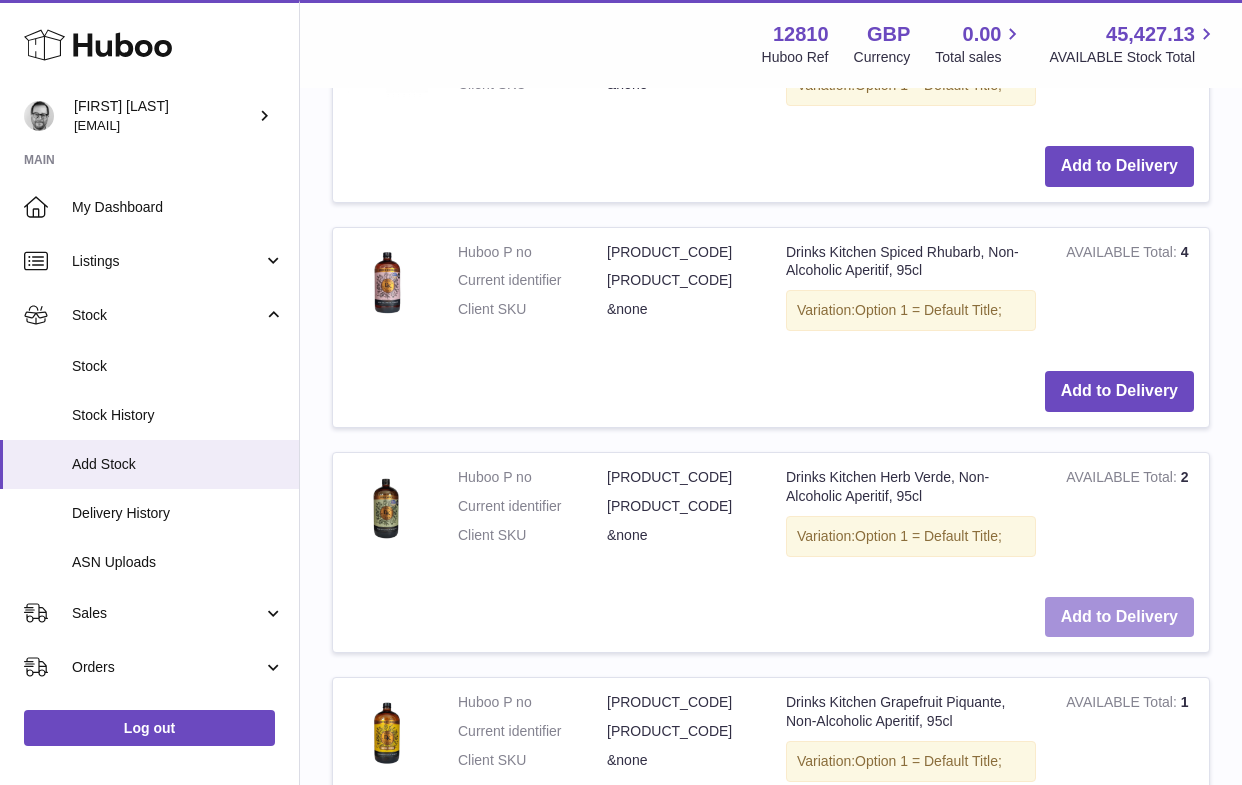 click on "Add to Delivery" at bounding box center [1119, 617] 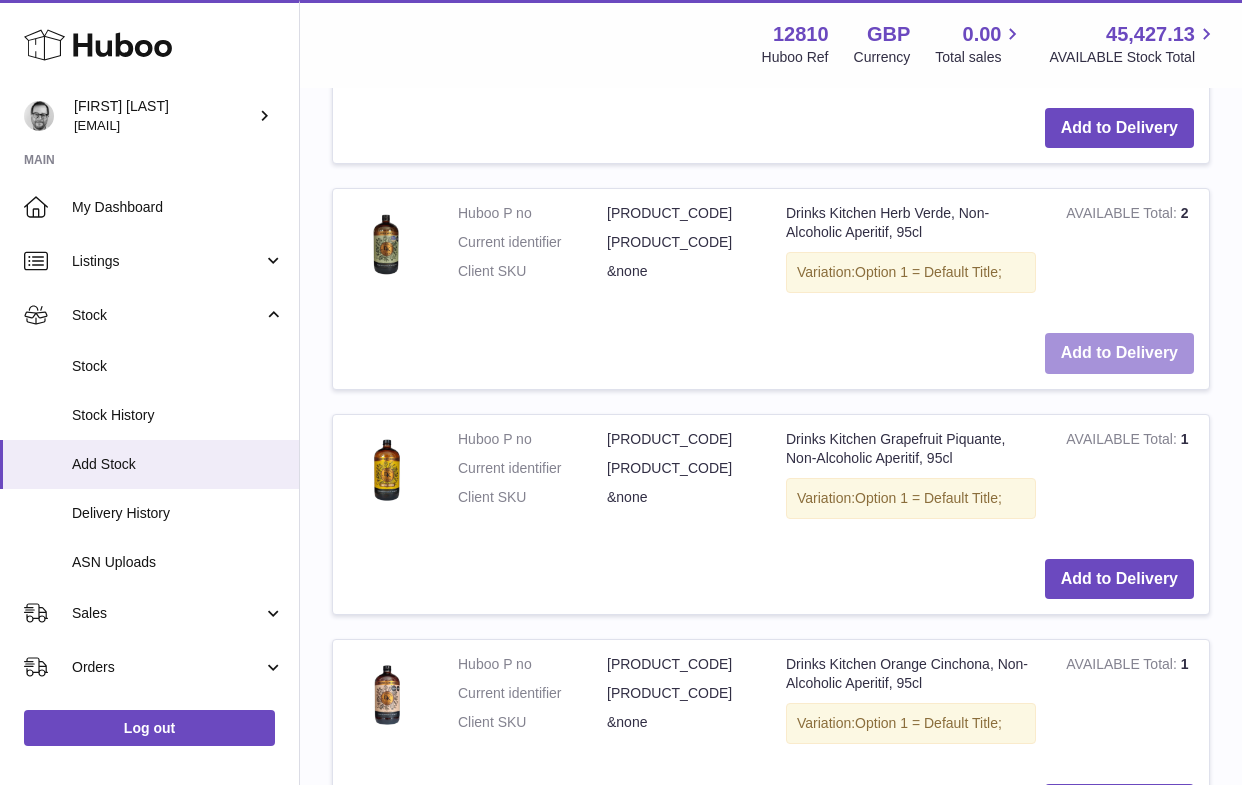 scroll, scrollTop: 1452, scrollLeft: 0, axis: vertical 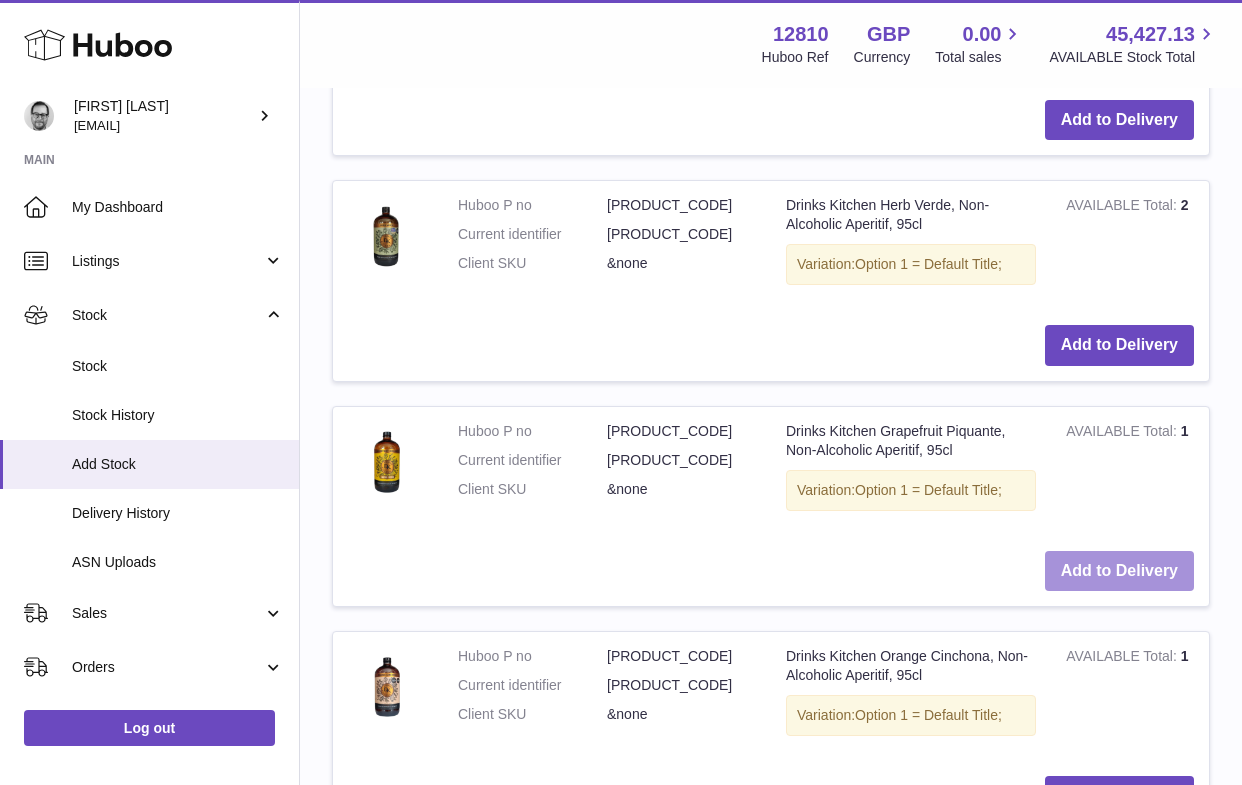 click on "Add to Delivery" at bounding box center [1119, 571] 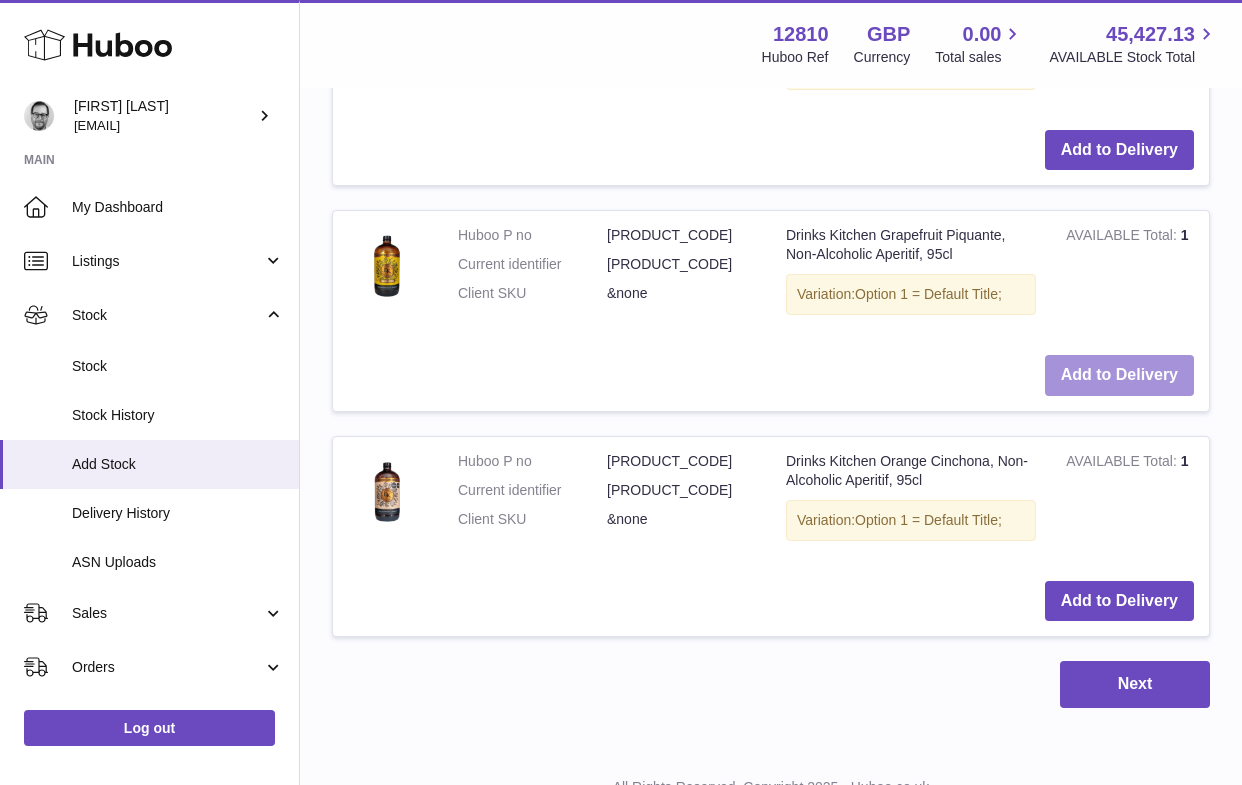 scroll, scrollTop: 1885, scrollLeft: 0, axis: vertical 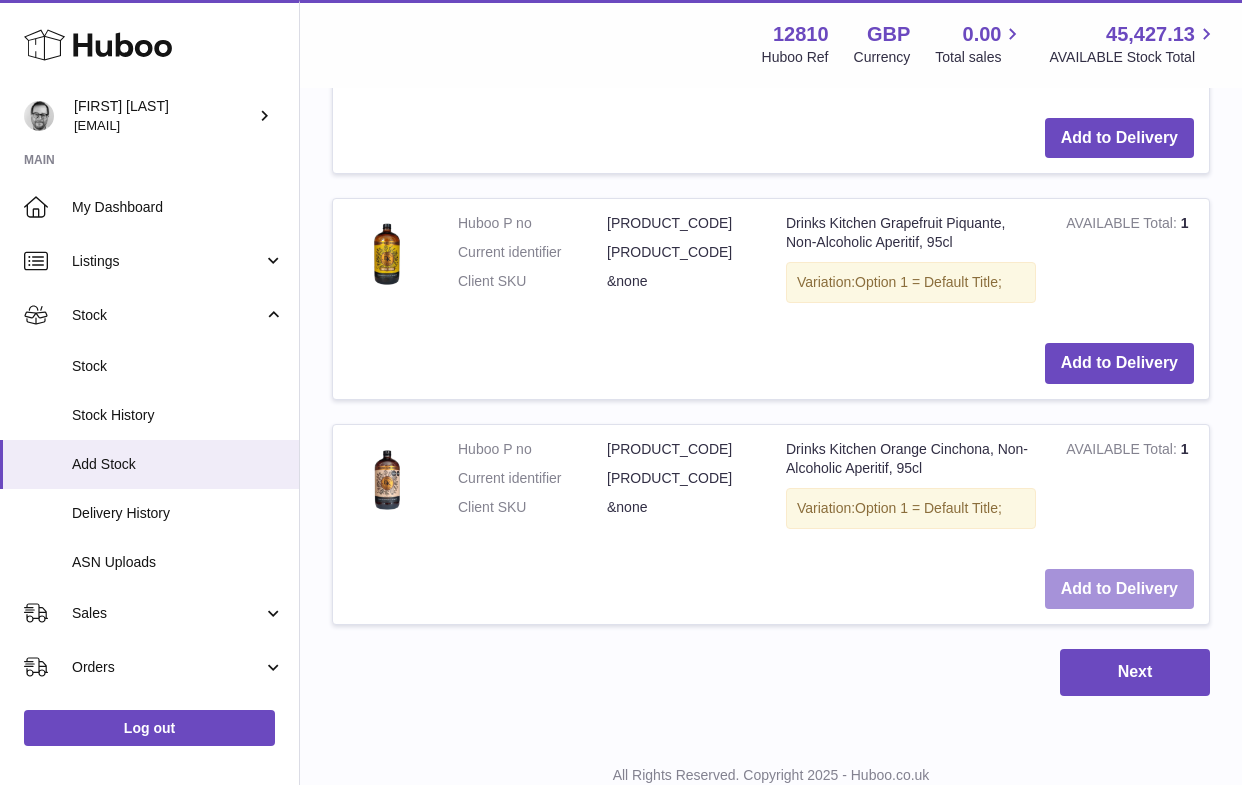 click on "Add to Delivery" at bounding box center (1119, 589) 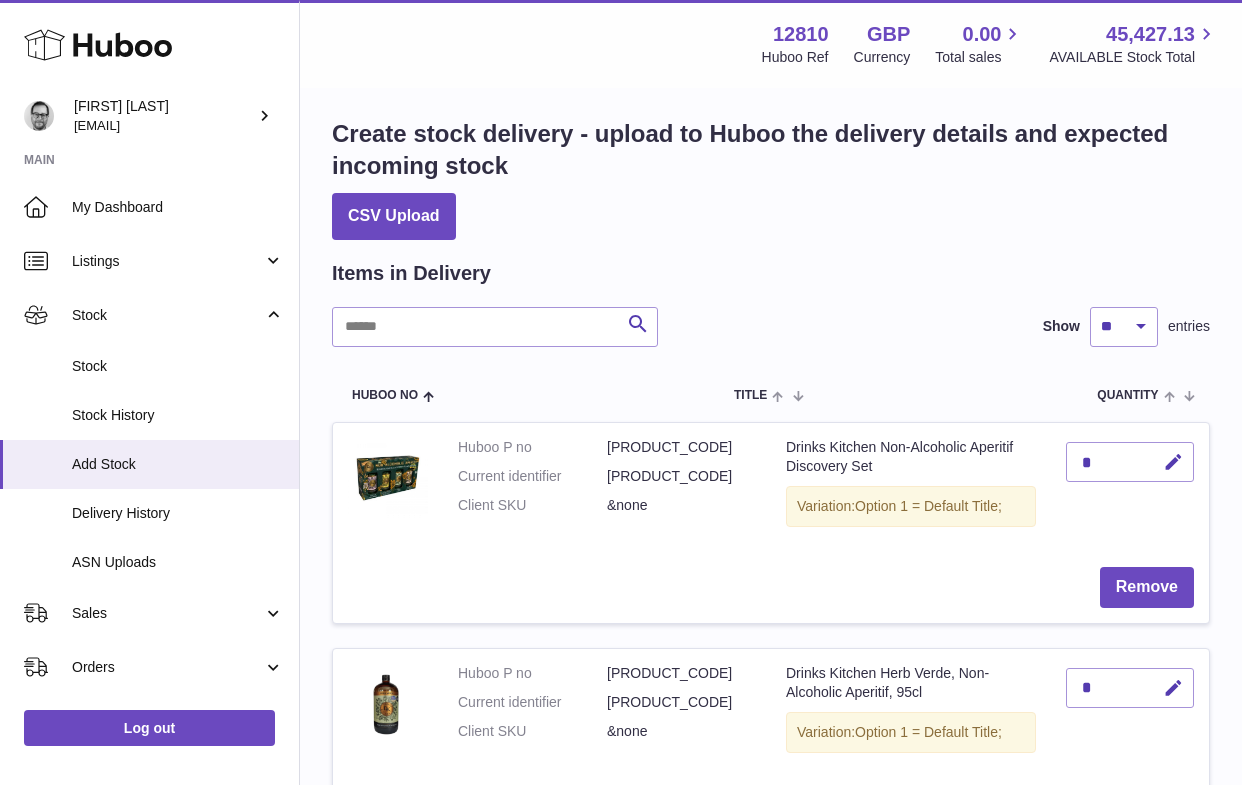 scroll, scrollTop: 5, scrollLeft: 0, axis: vertical 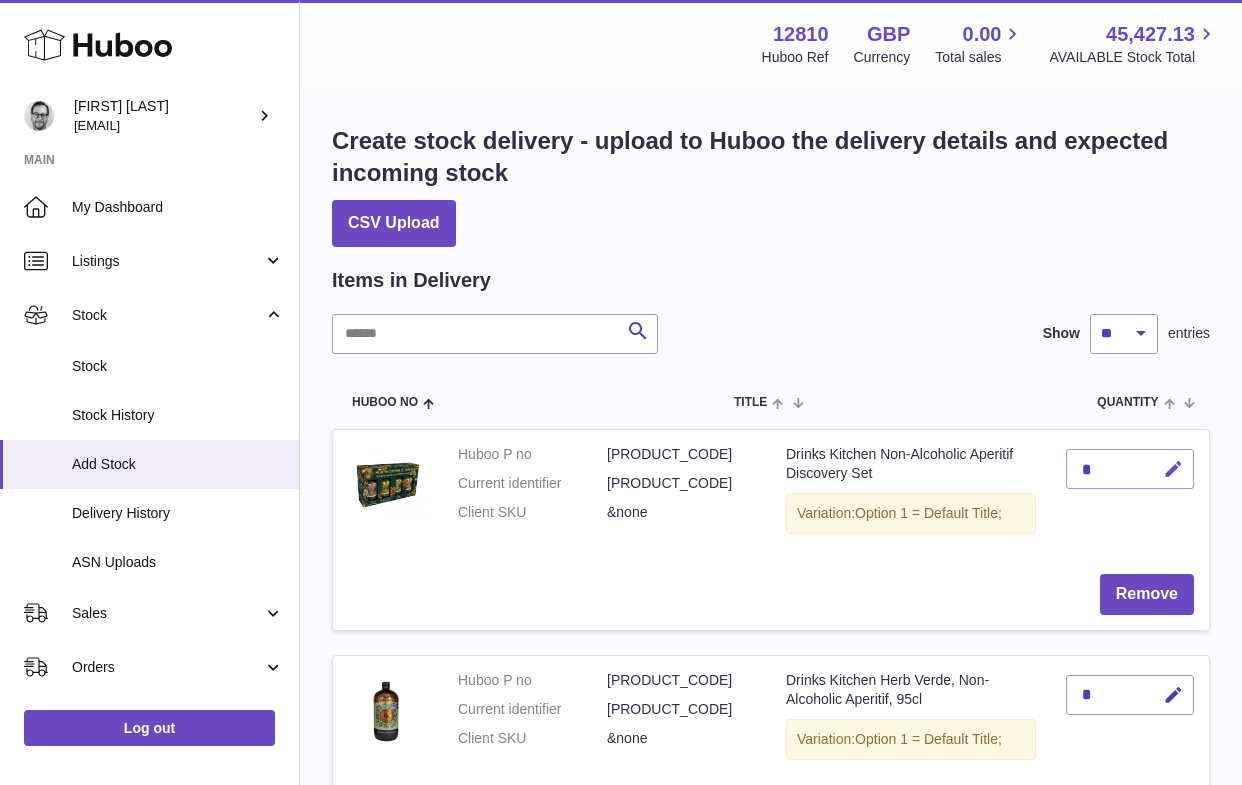 click at bounding box center (1170, 469) 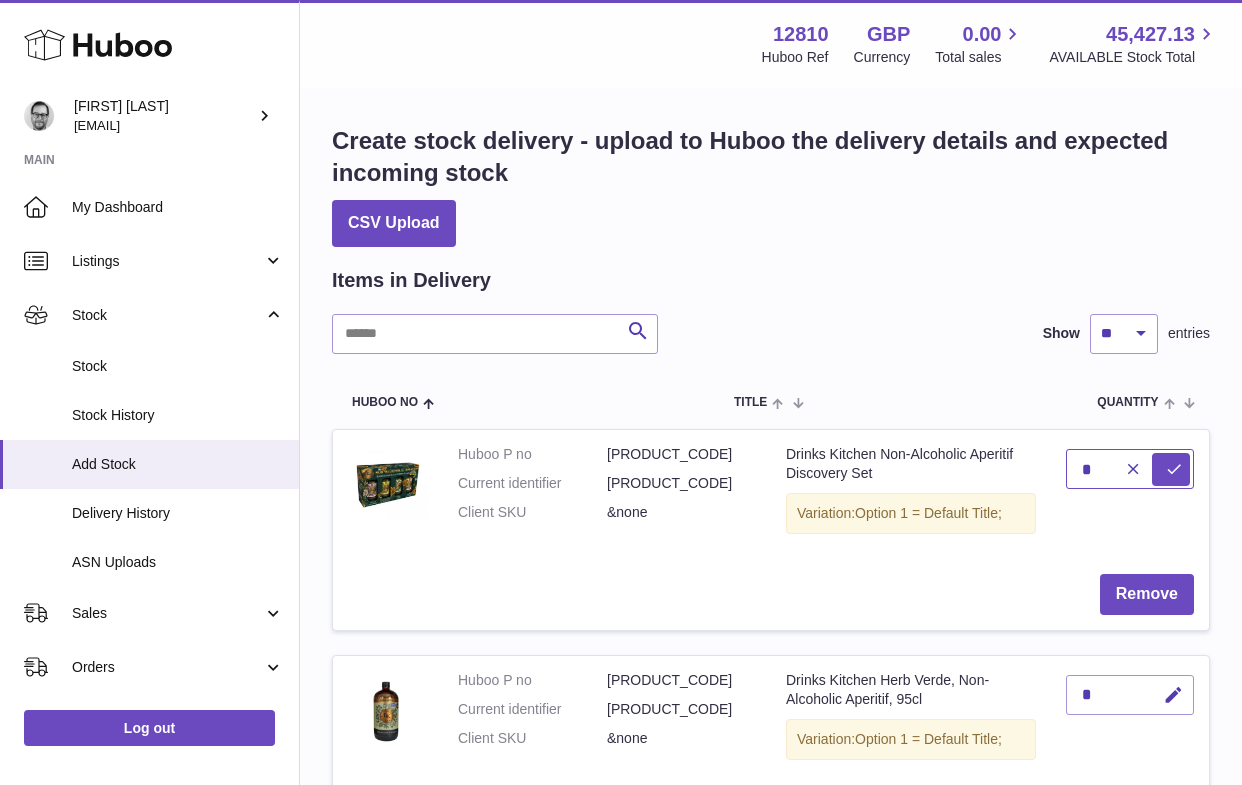 drag, startPoint x: 1100, startPoint y: 467, endPoint x: 1038, endPoint y: 464, distance: 62.072536 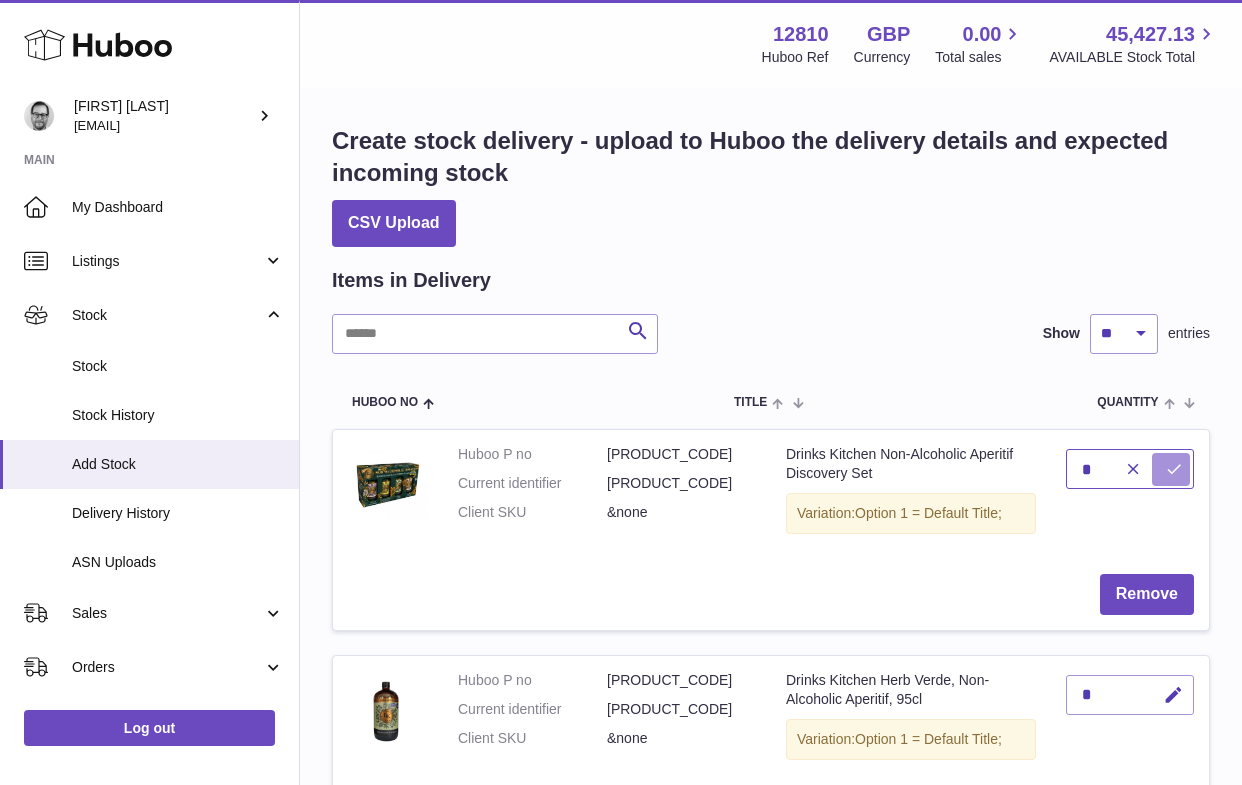 type on "*" 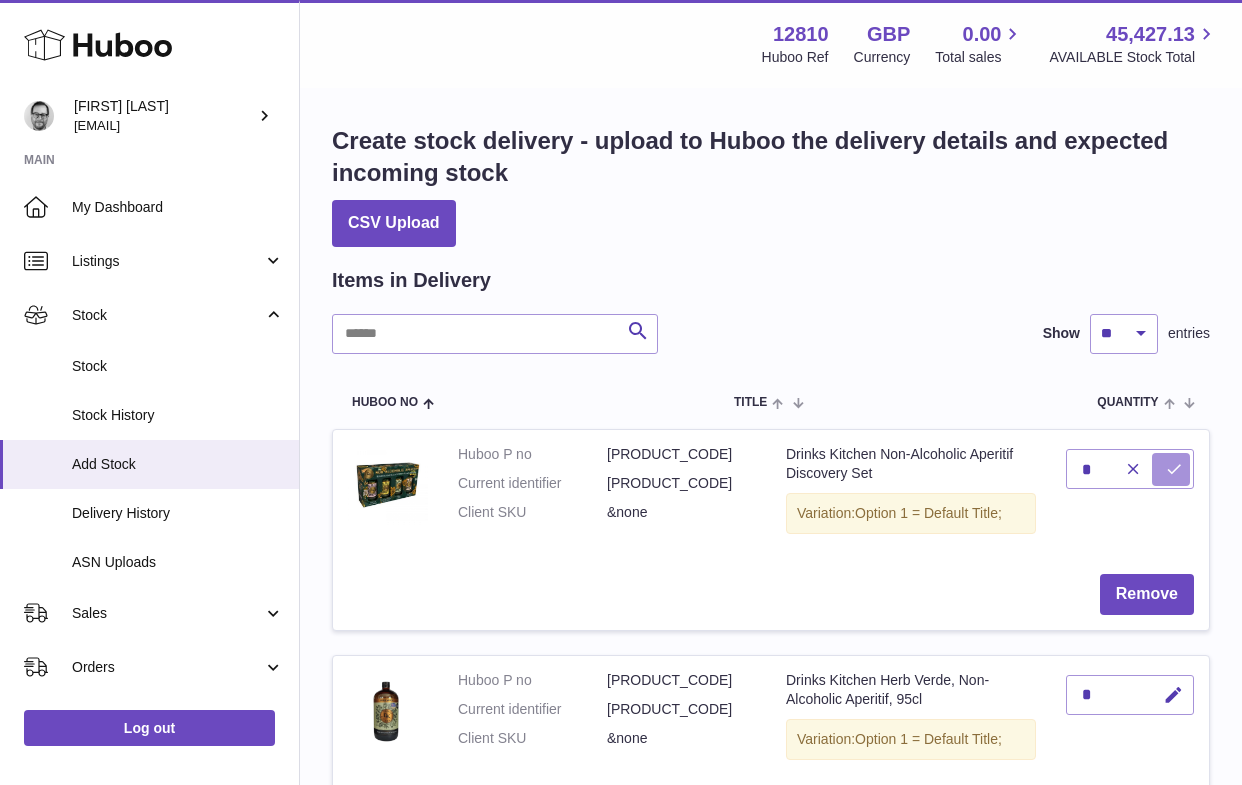 click at bounding box center (1174, 469) 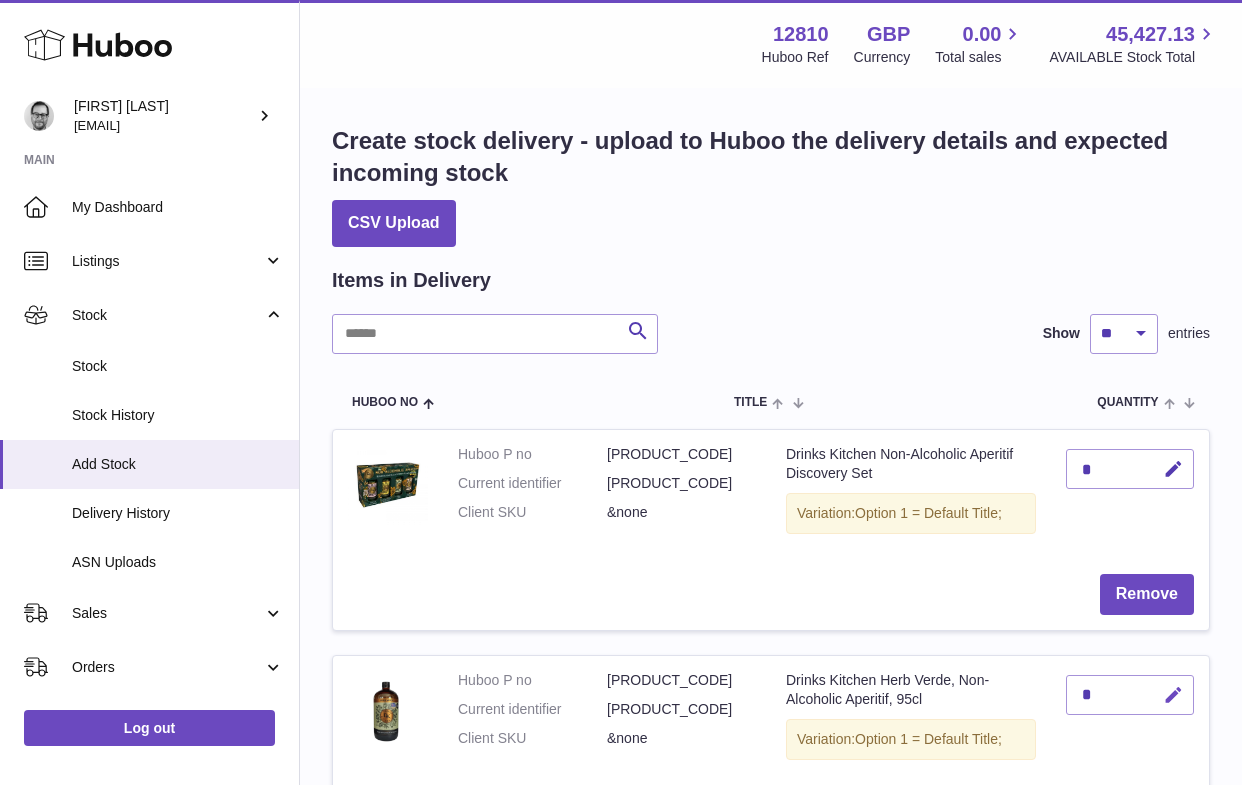 click at bounding box center [1173, 695] 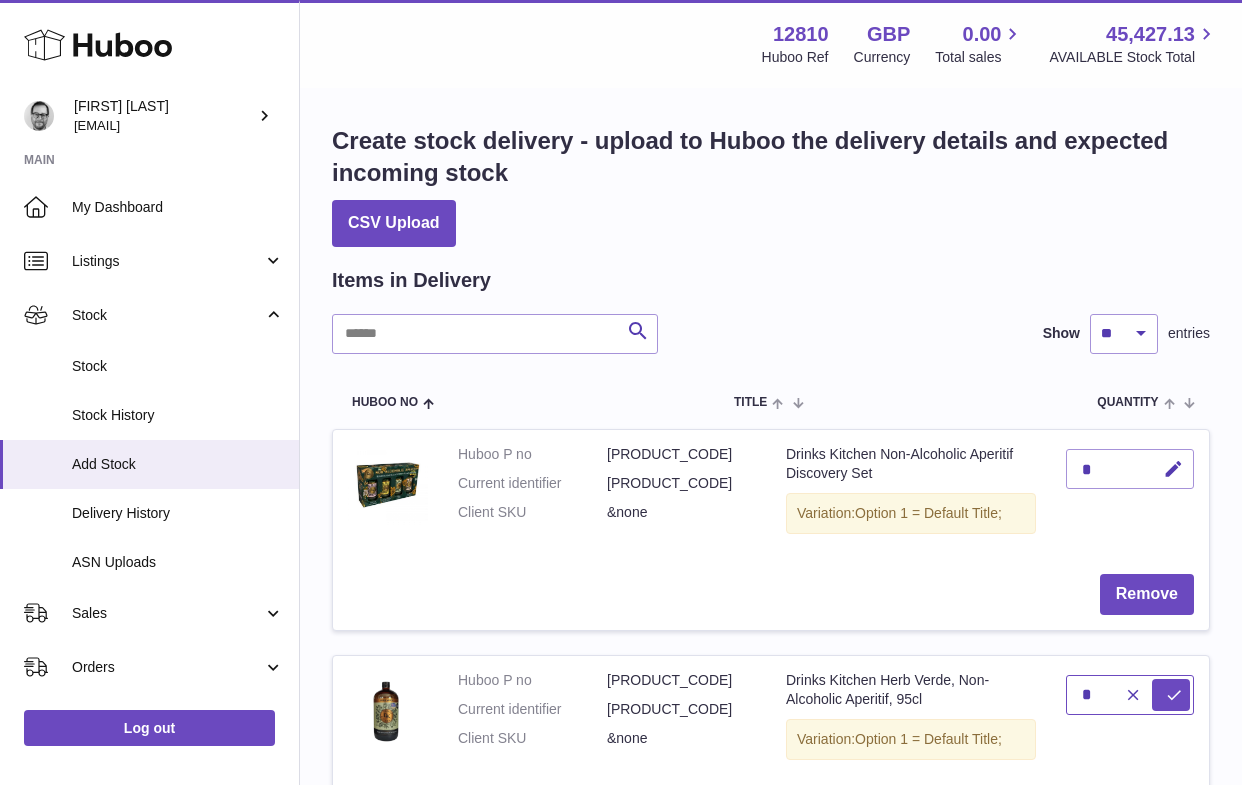 drag, startPoint x: 1092, startPoint y: 688, endPoint x: 1046, endPoint y: 688, distance: 46 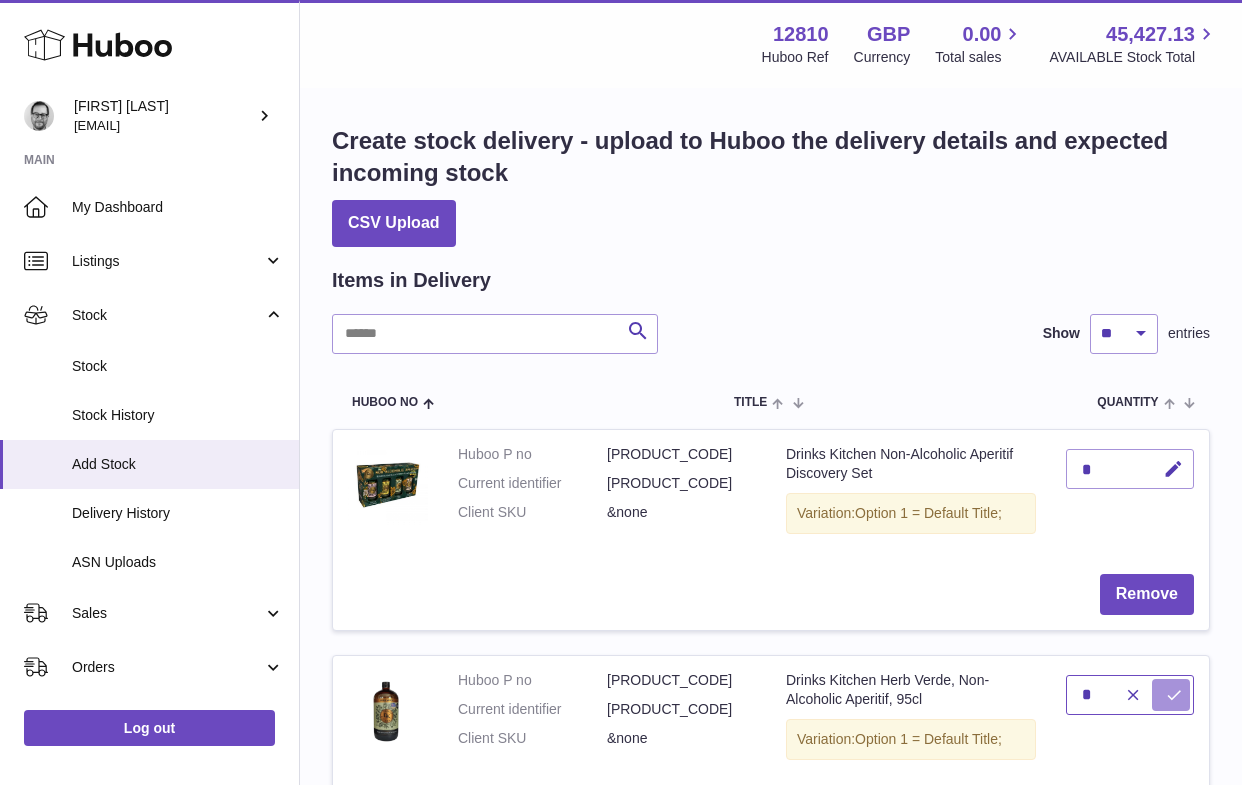 type on "*" 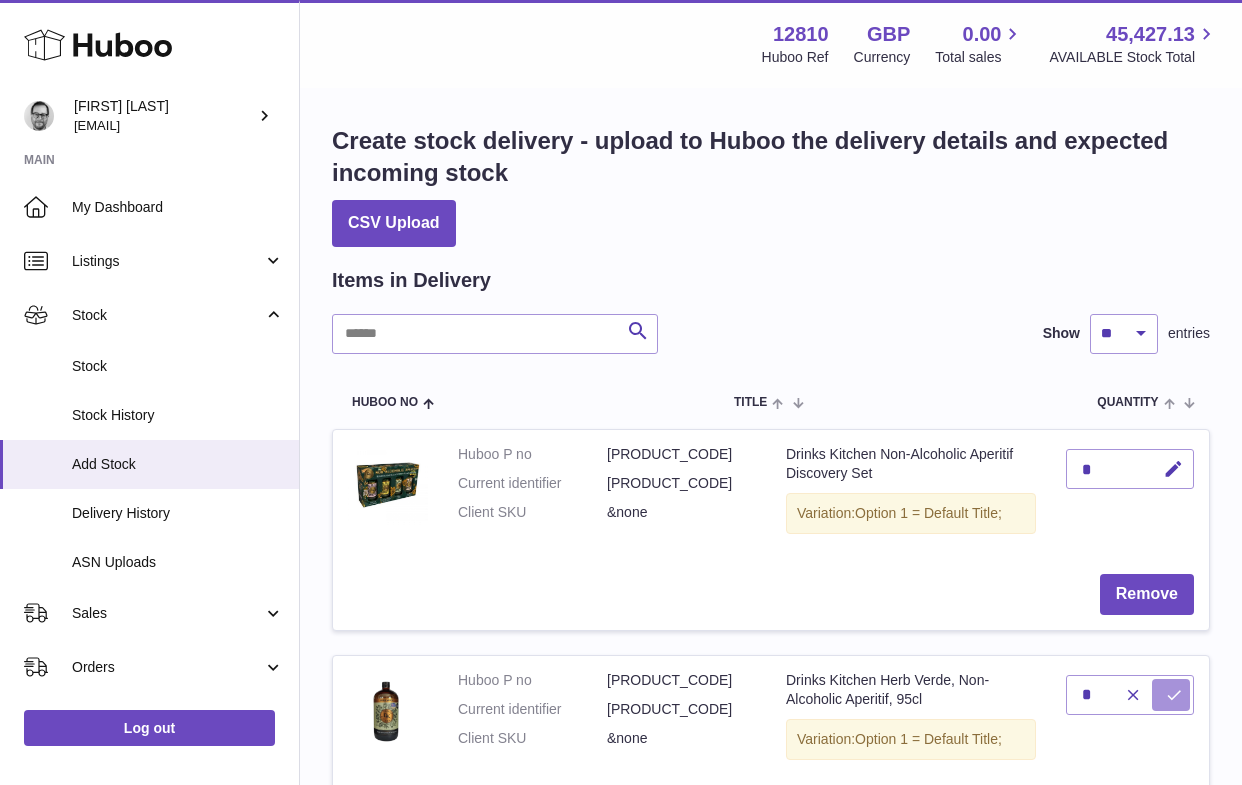 click at bounding box center (1171, 695) 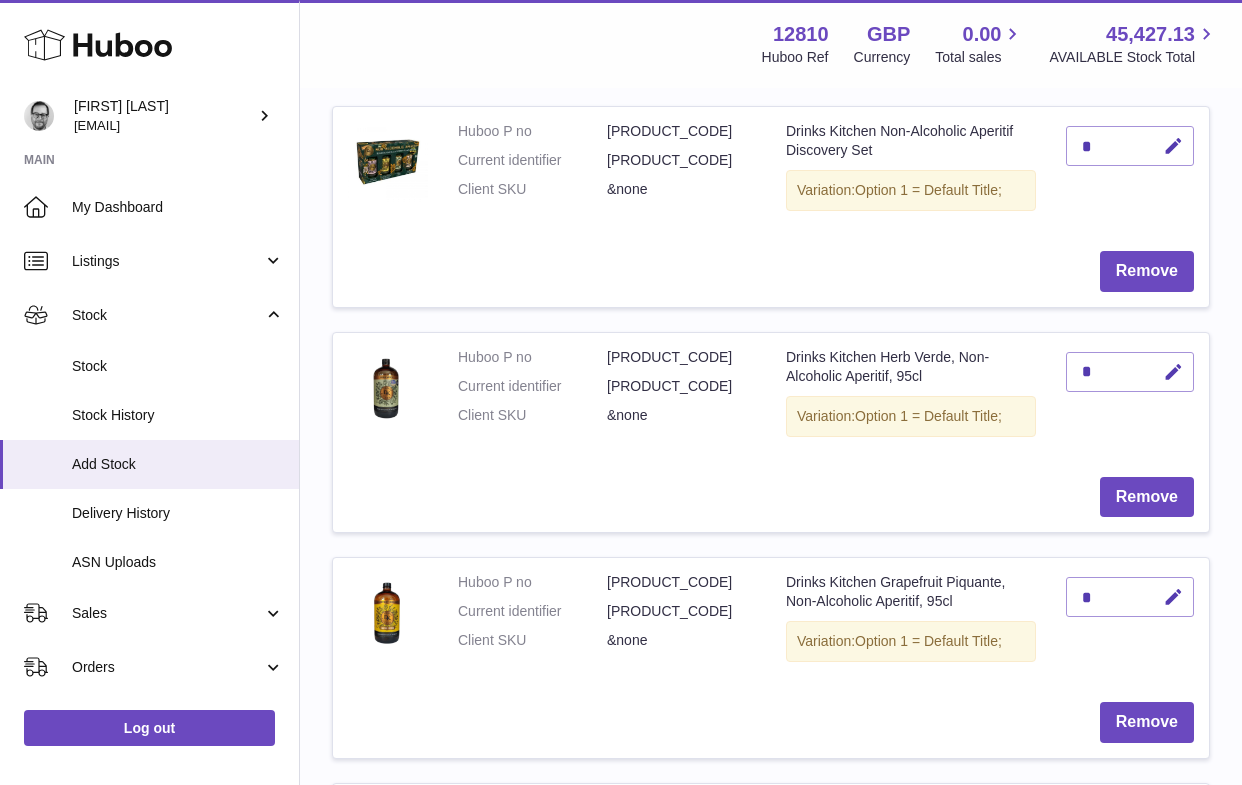 scroll, scrollTop: 341, scrollLeft: 0, axis: vertical 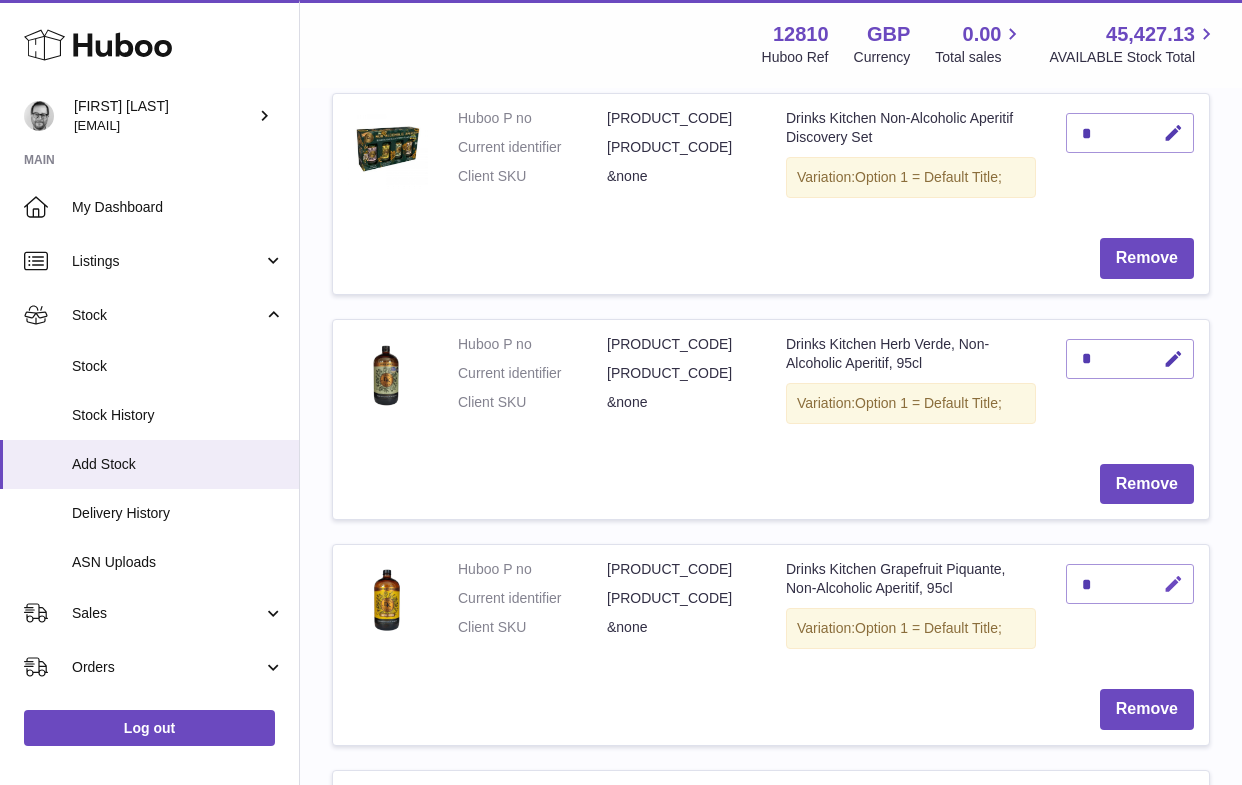 click at bounding box center (1173, 584) 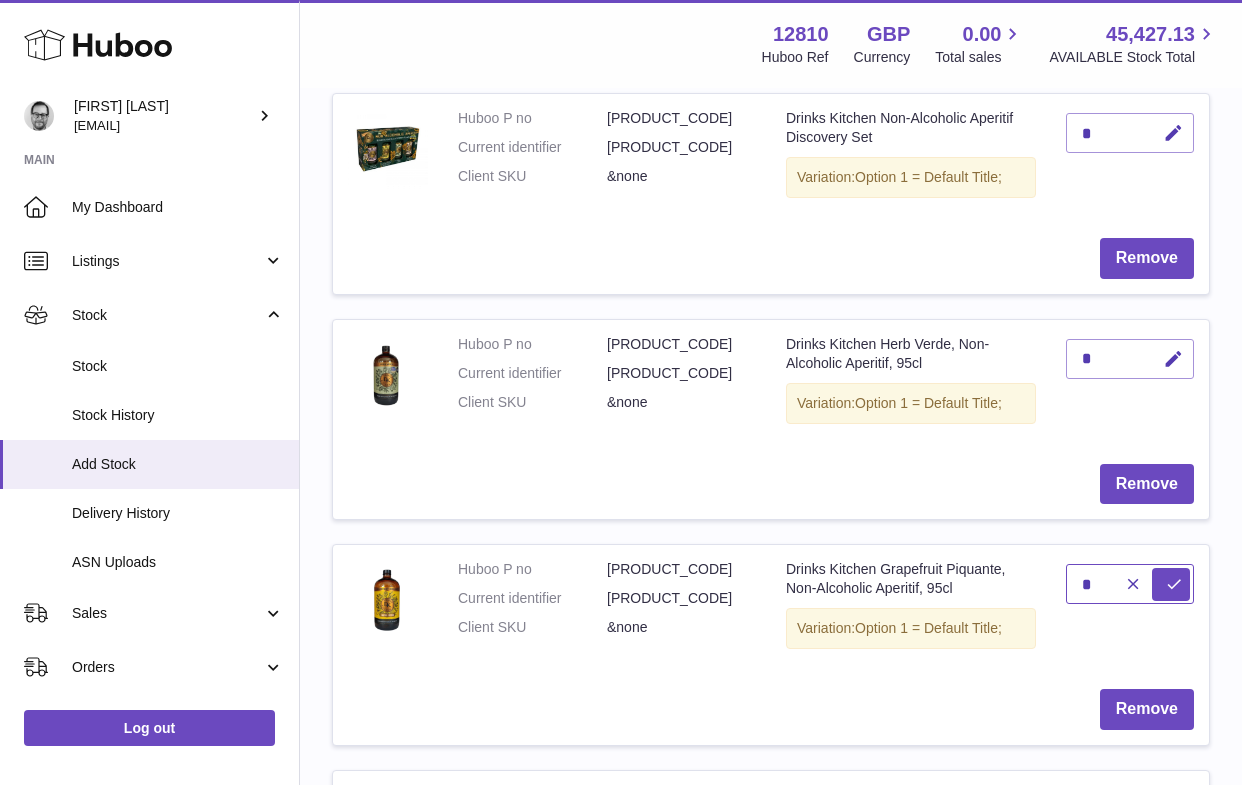 drag, startPoint x: 1096, startPoint y: 583, endPoint x: 1084, endPoint y: 583, distance: 12 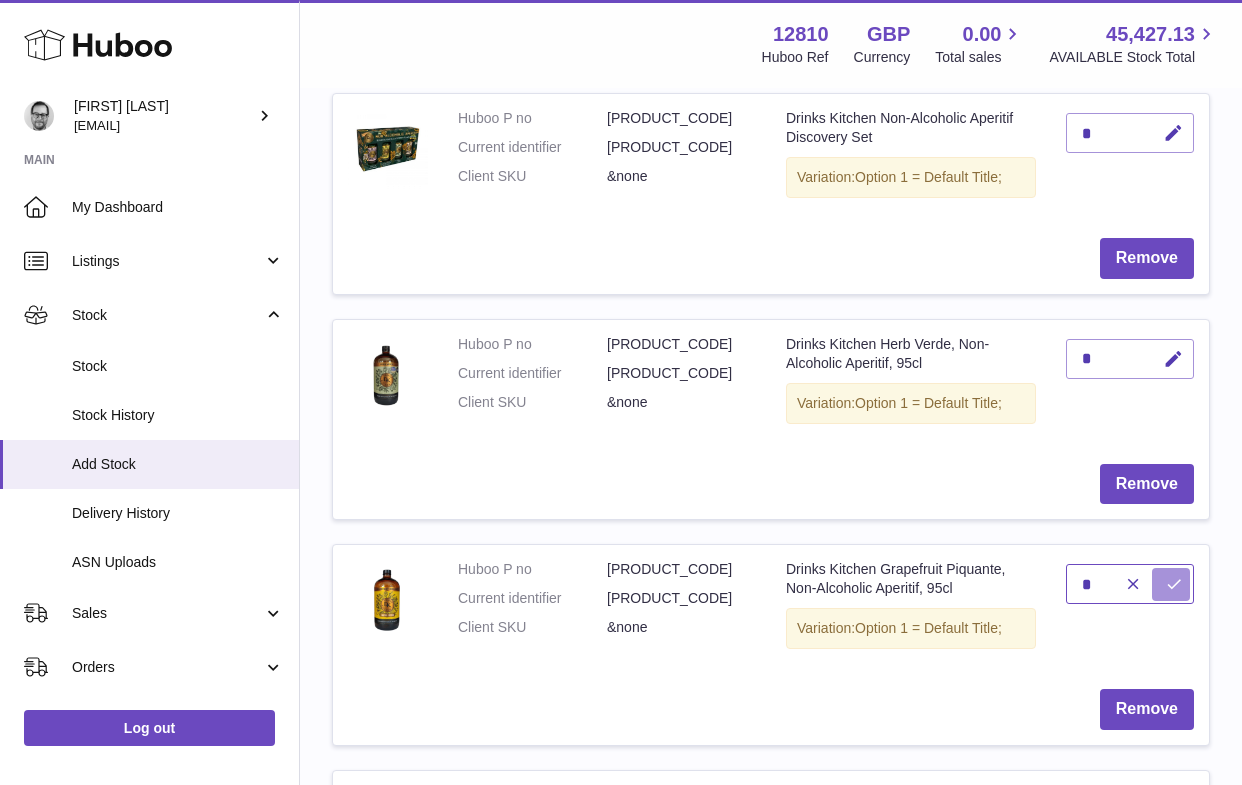 type on "*" 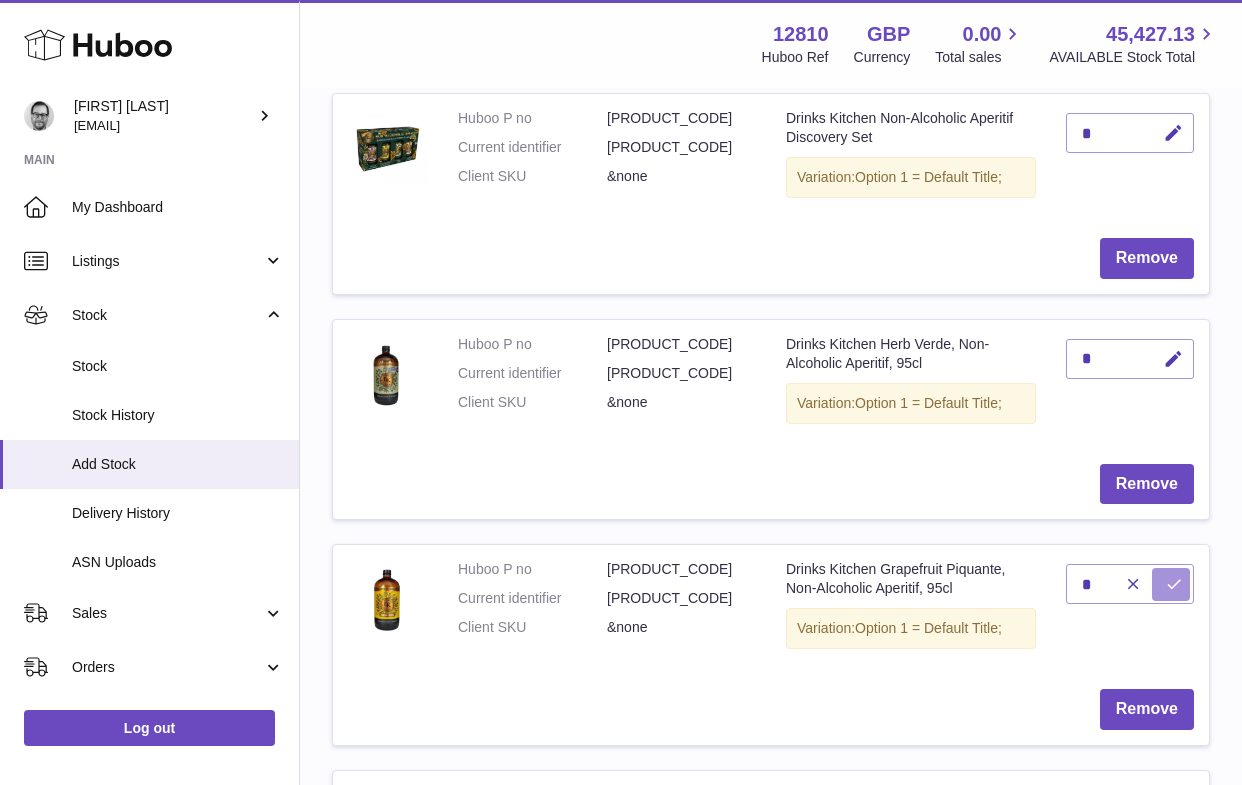 click at bounding box center (1171, 584) 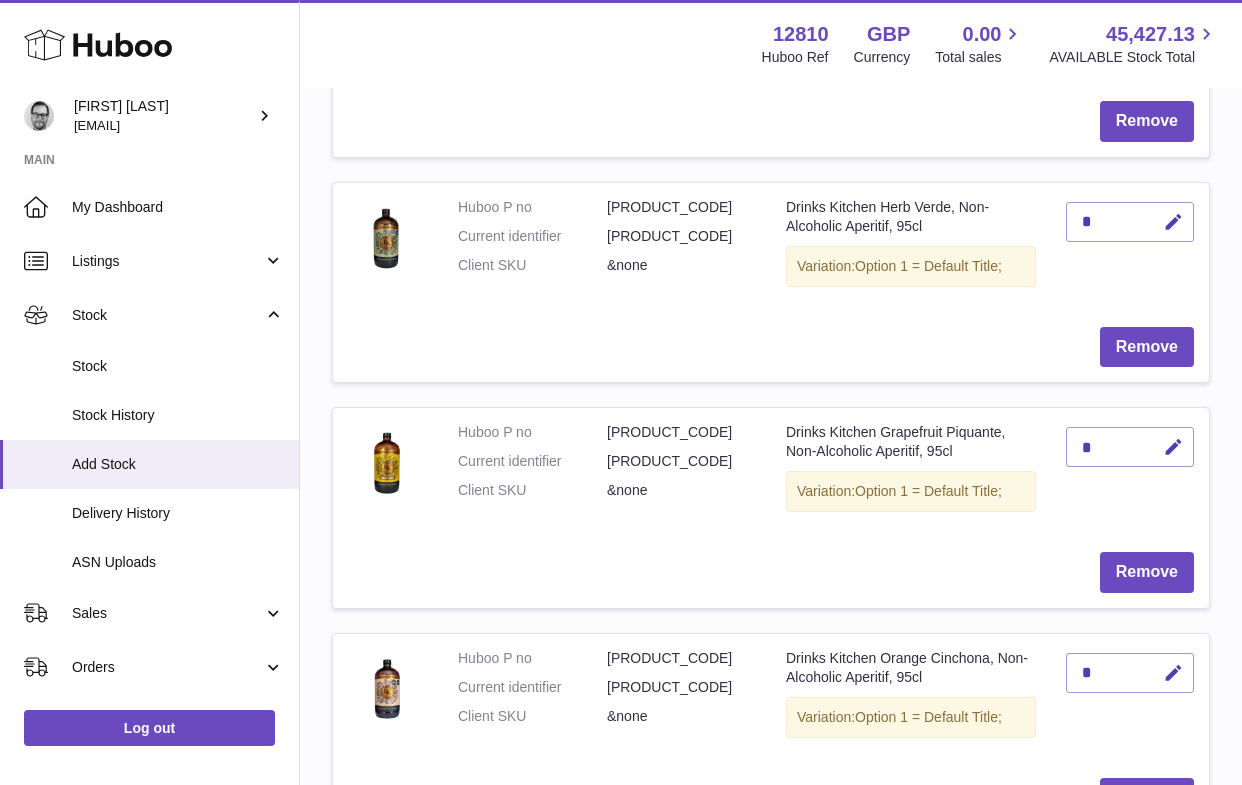 scroll, scrollTop: 562, scrollLeft: 0, axis: vertical 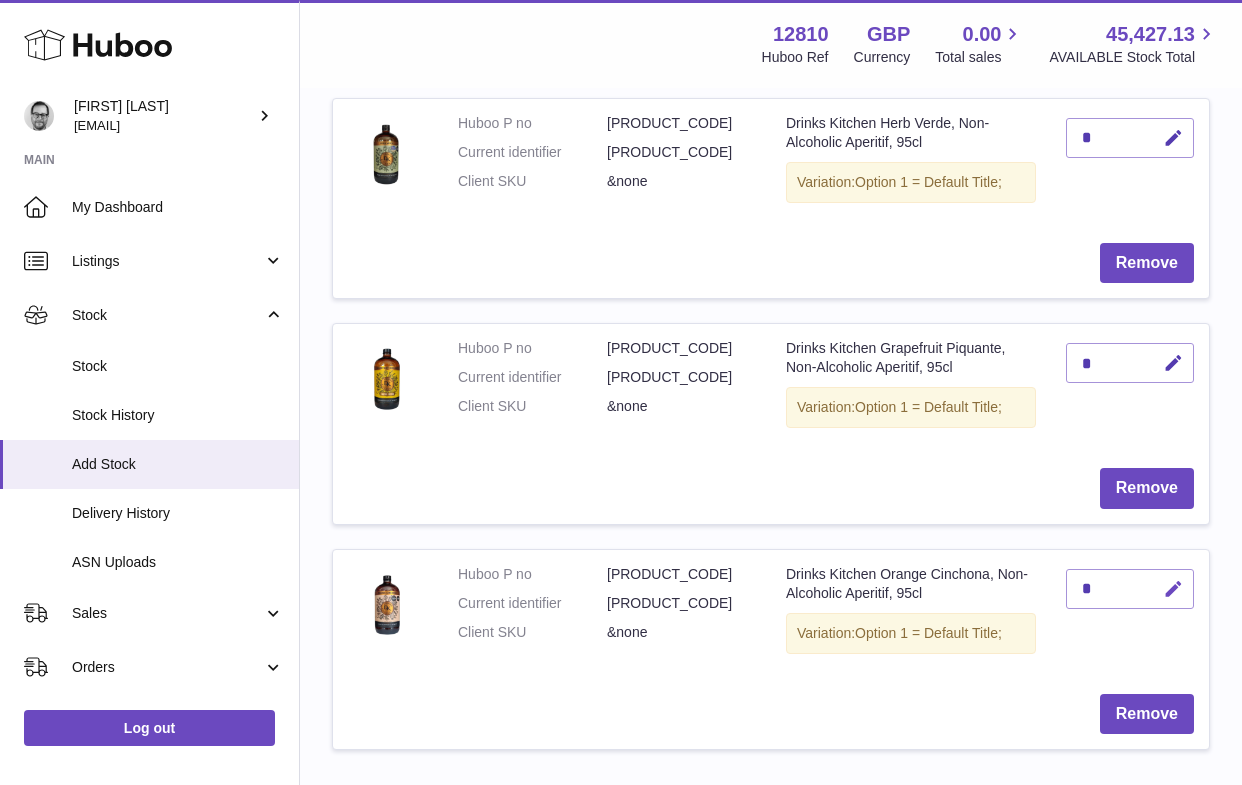 click at bounding box center [1173, 589] 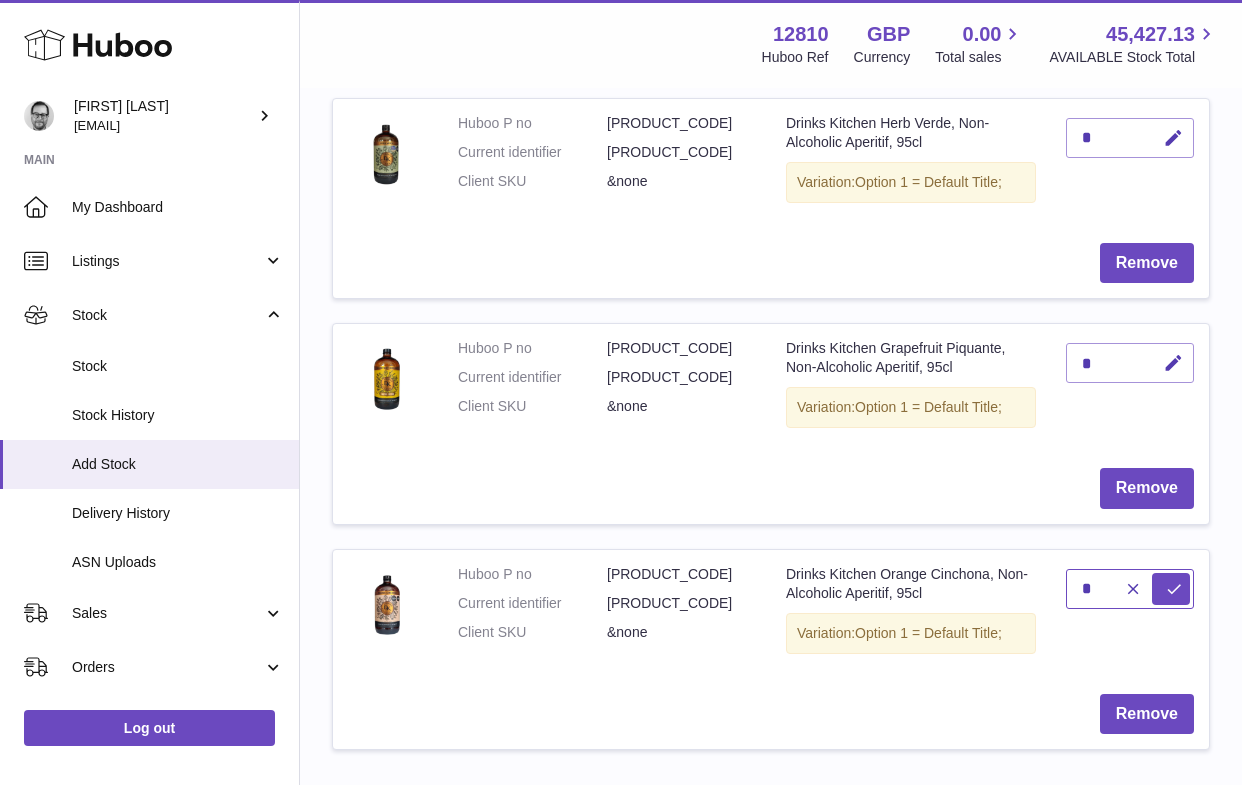 drag, startPoint x: 1096, startPoint y: 580, endPoint x: 1070, endPoint y: 580, distance: 26 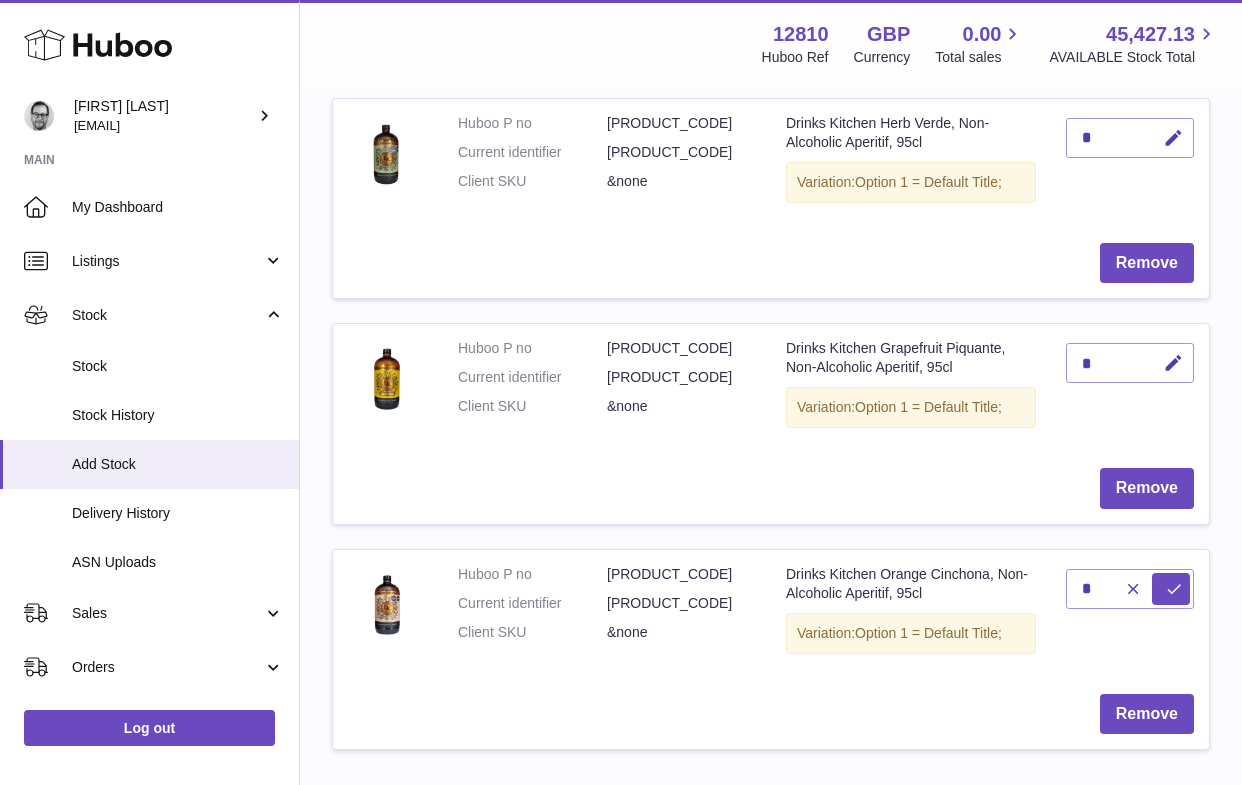 click on "*" at bounding box center [1130, 614] 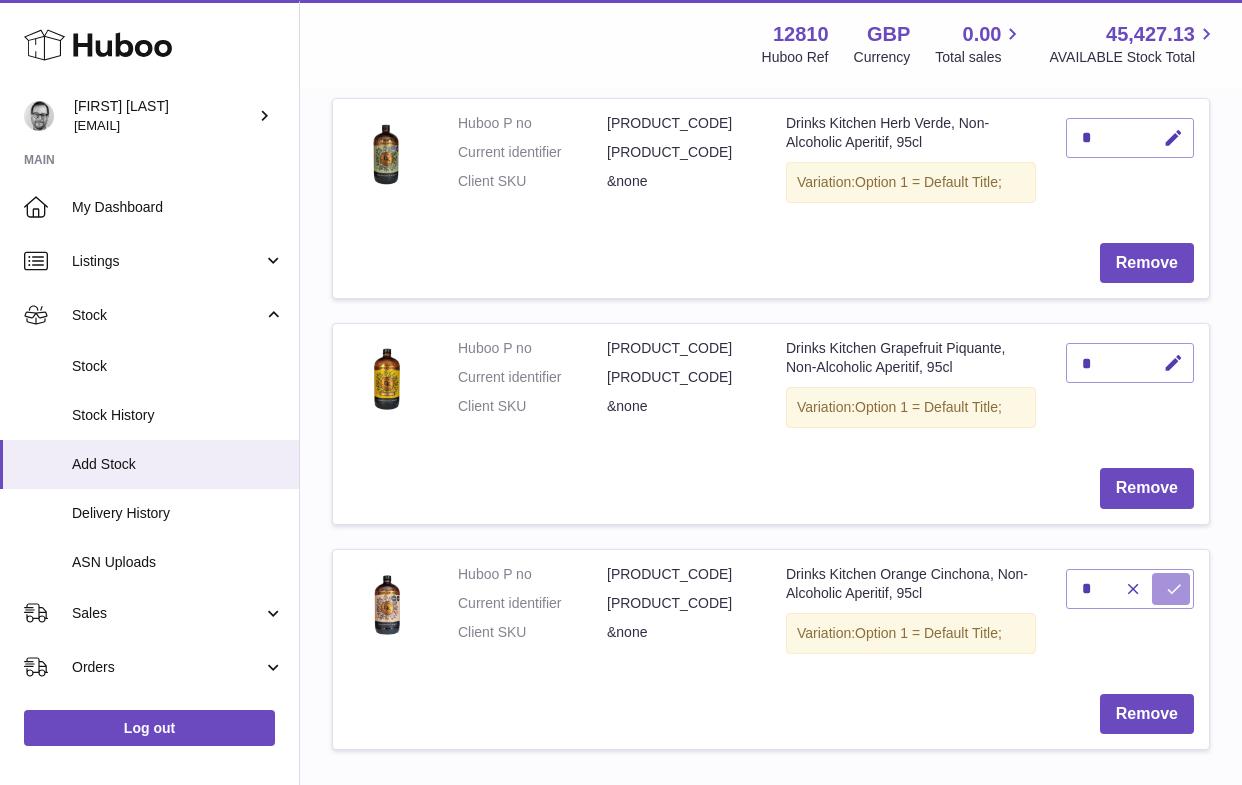 click at bounding box center (1174, 589) 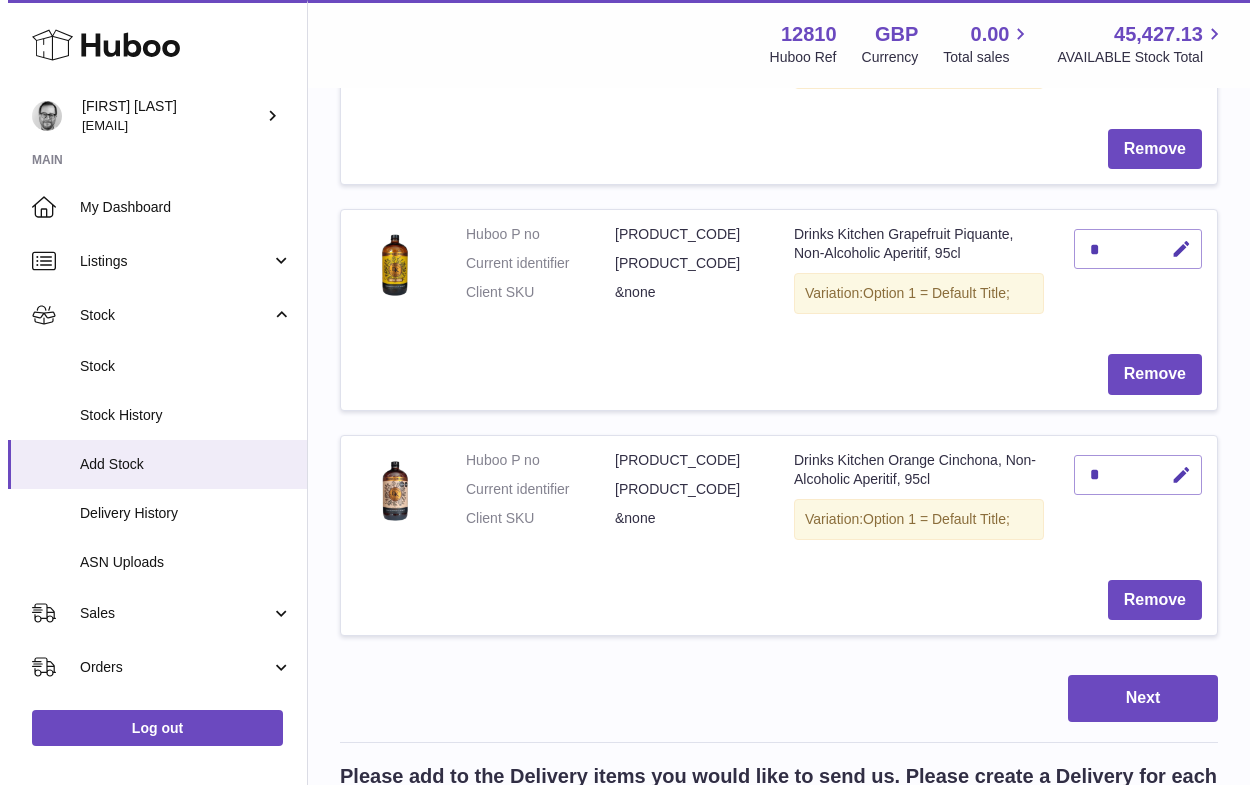 scroll, scrollTop: 677, scrollLeft: 0, axis: vertical 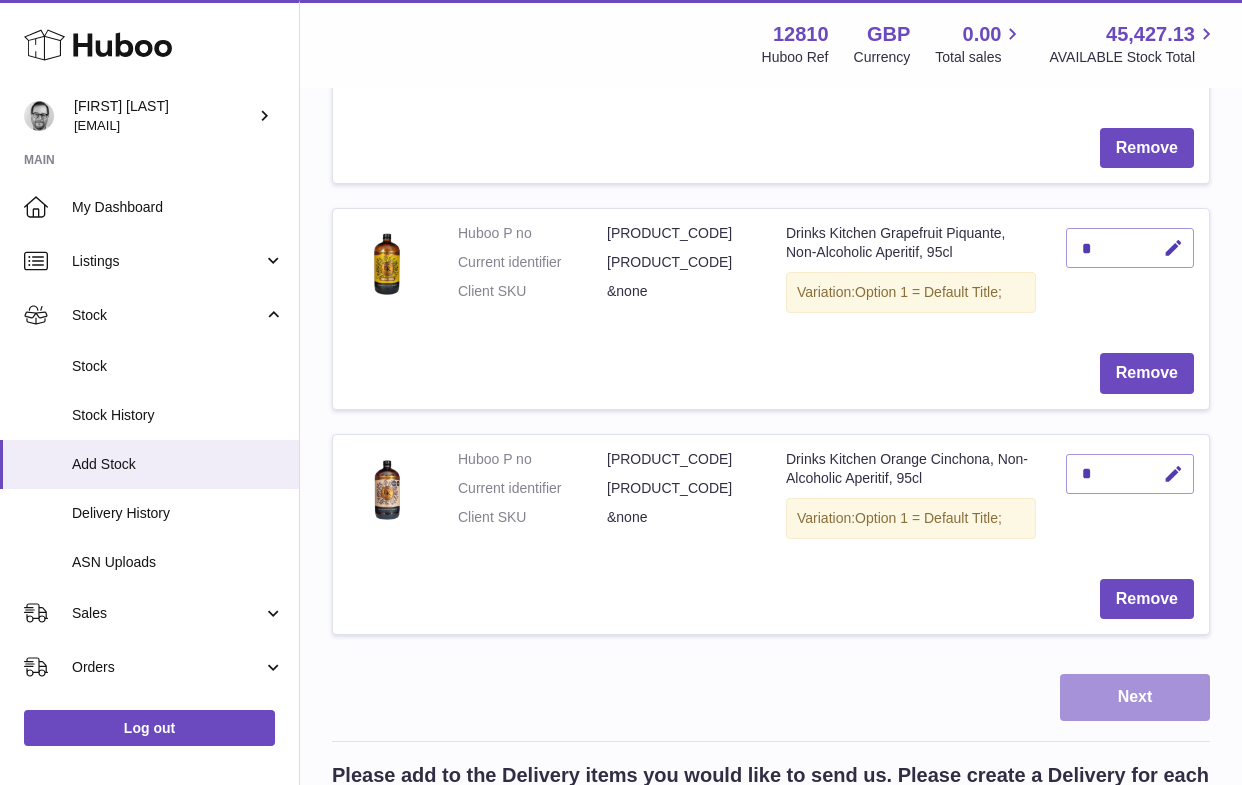 click on "Next" at bounding box center (1135, 697) 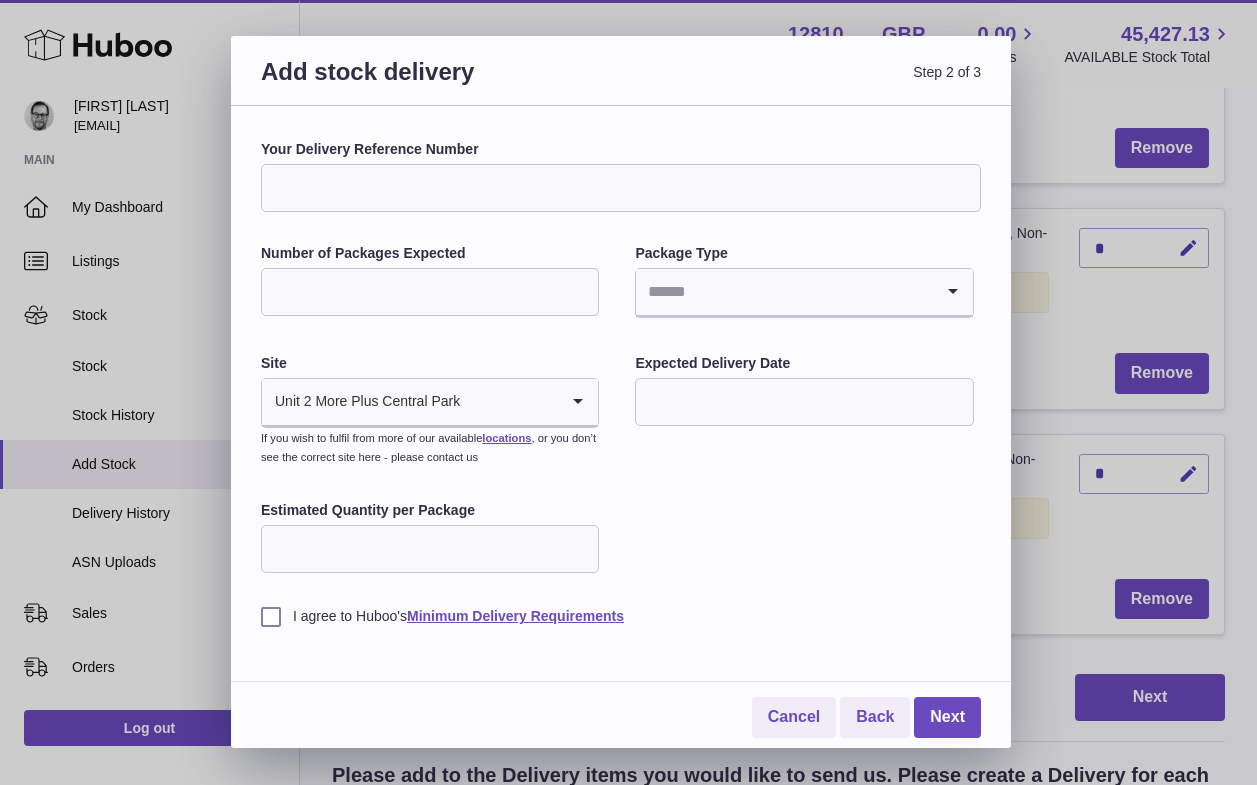 click on "Your Delivery Reference Number" at bounding box center (621, 188) 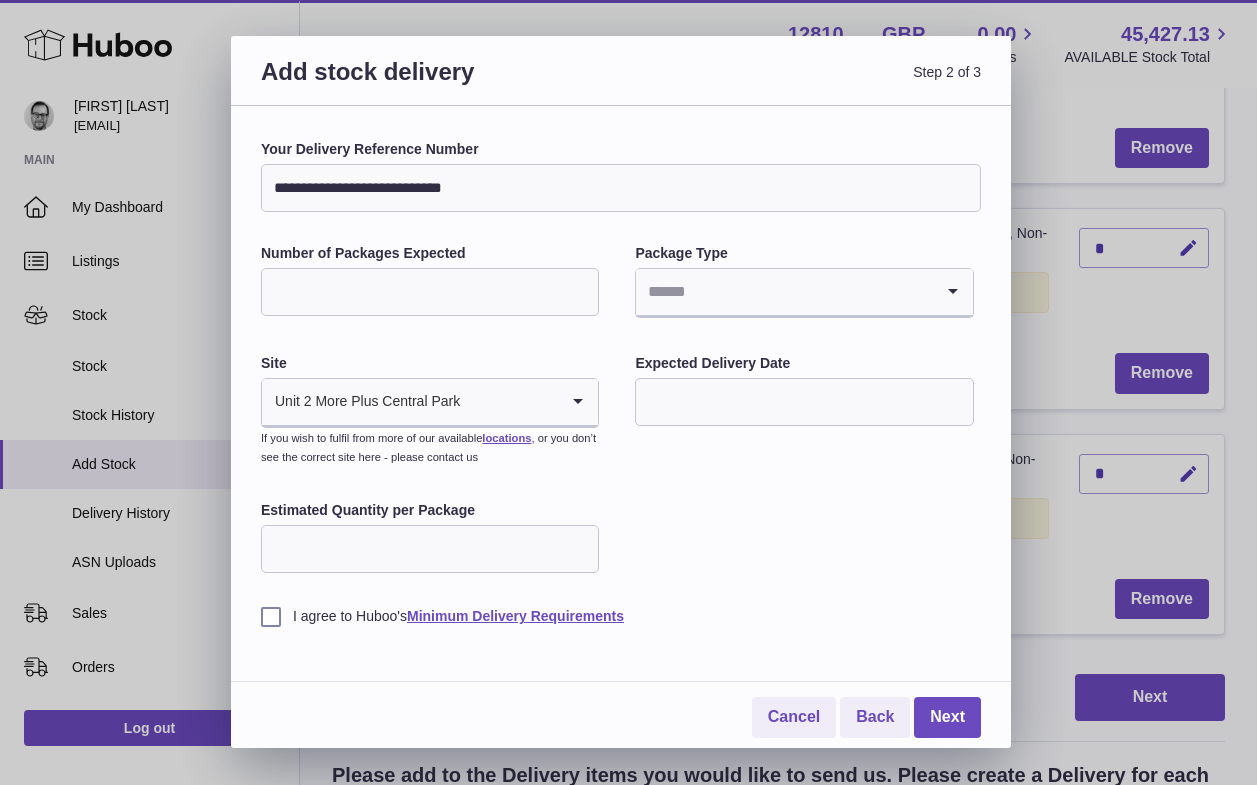 type on "**********" 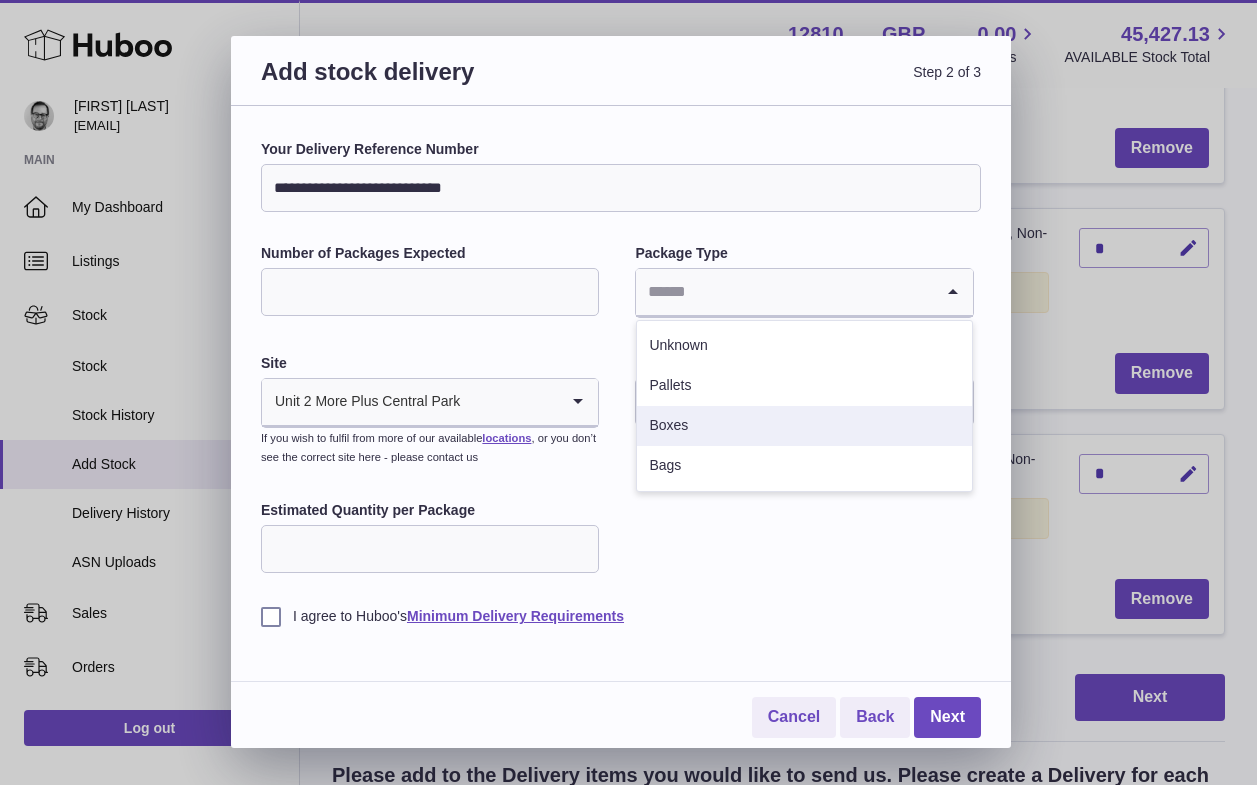 click on "Boxes" at bounding box center [804, 426] 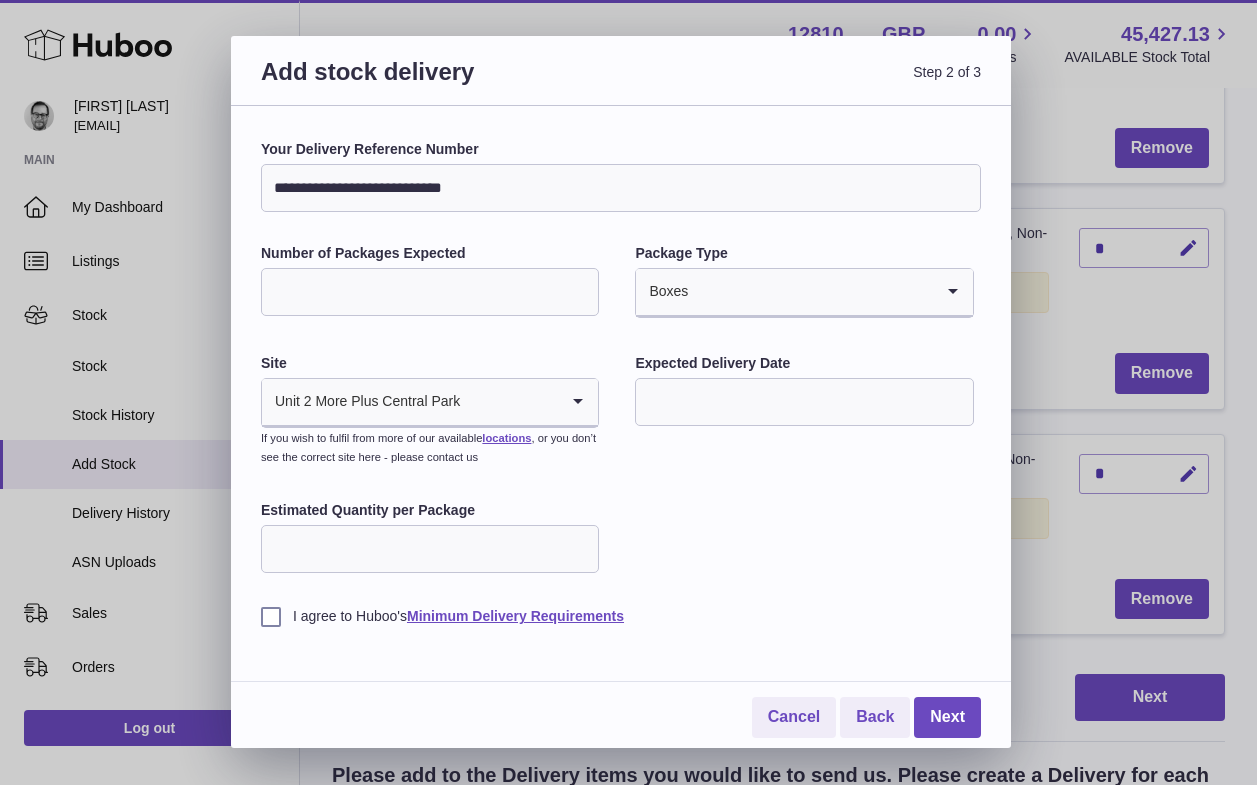 click at bounding box center (804, 402) 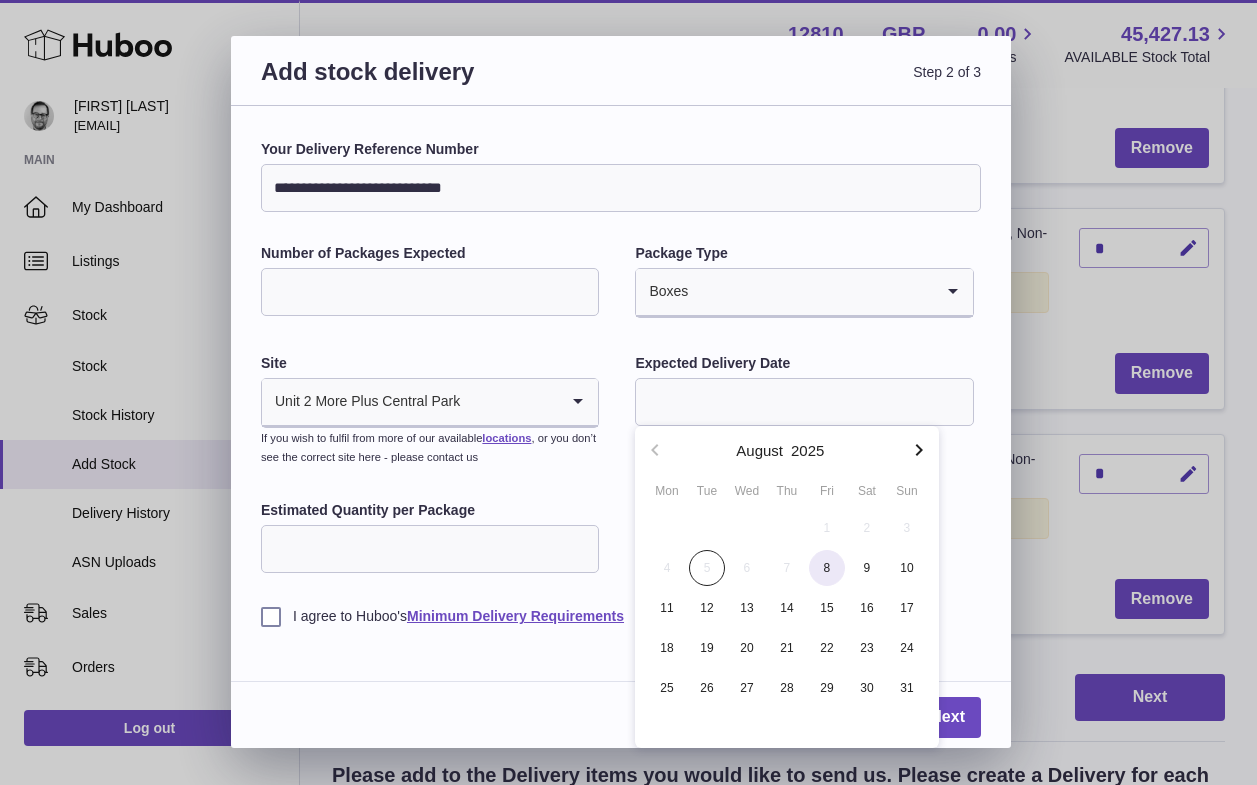 click on "8" at bounding box center (827, 568) 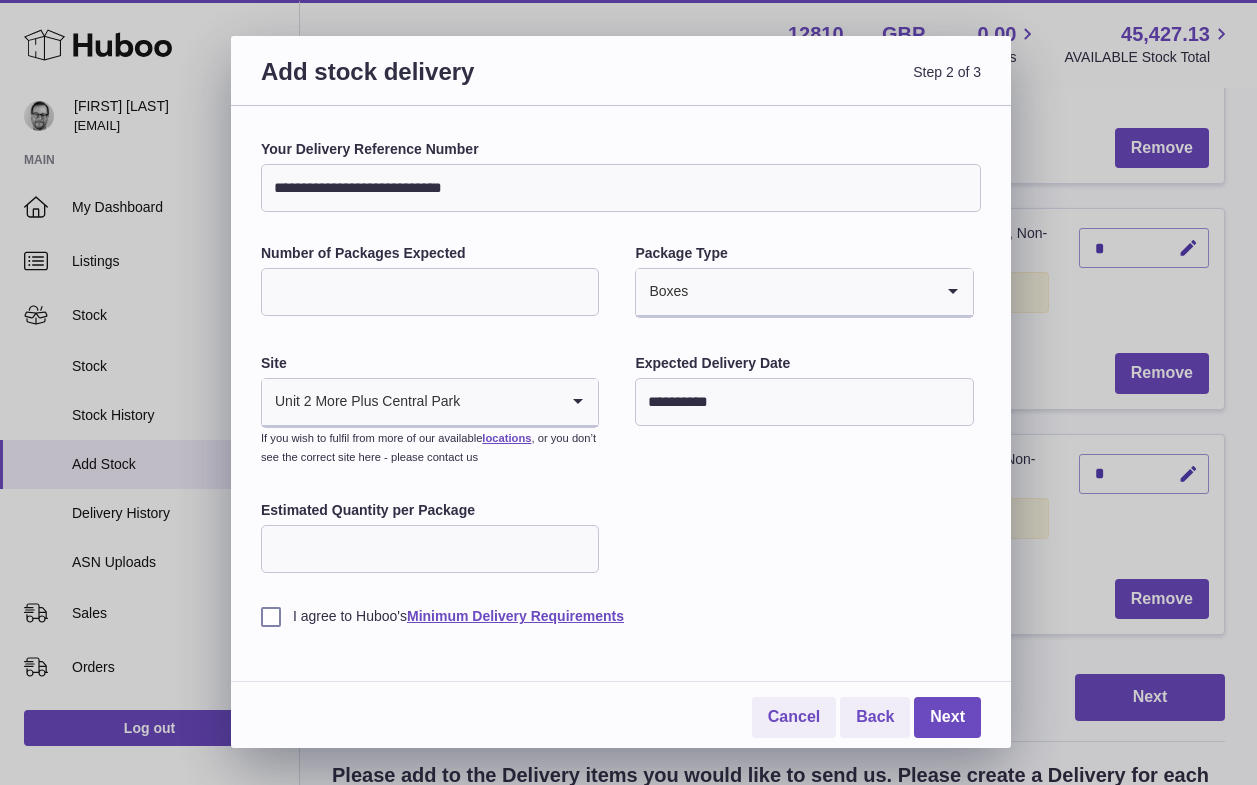 click on "Estimated Quantity per Package" at bounding box center [430, 549] 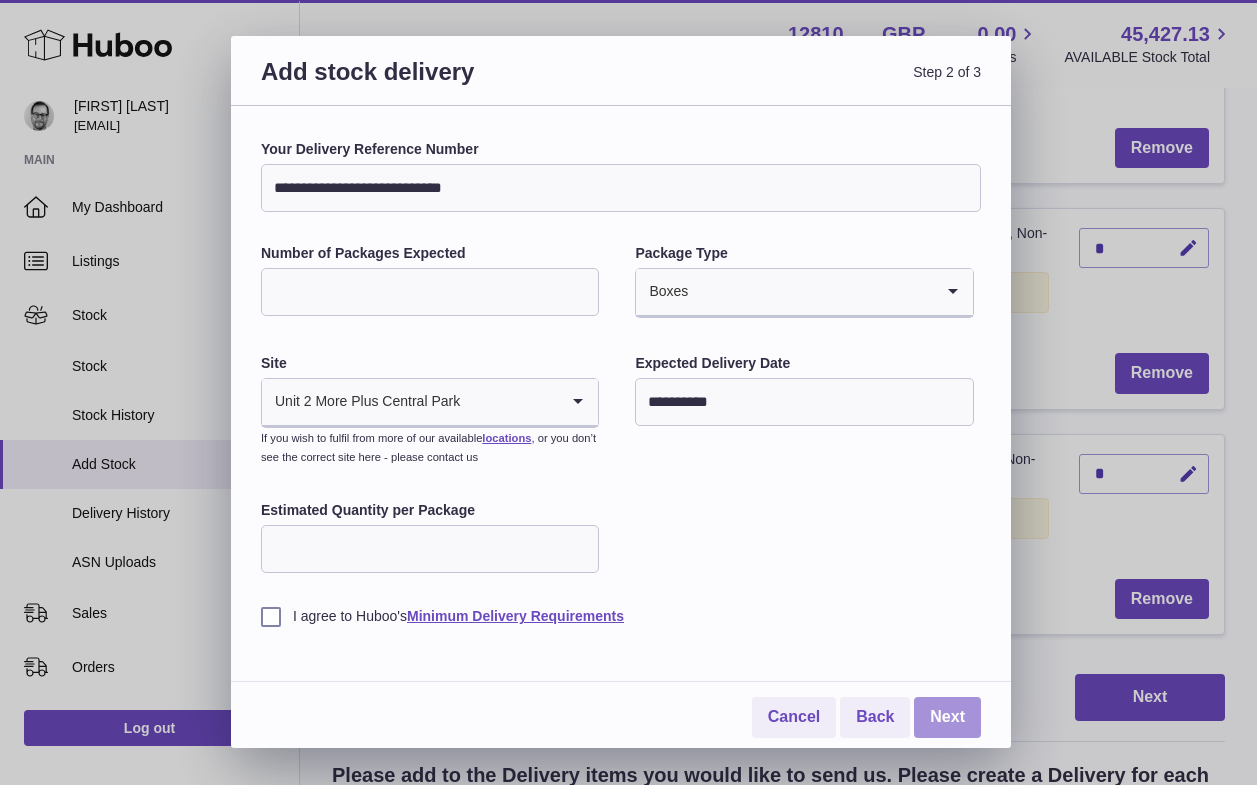 click on "Next" at bounding box center [947, 717] 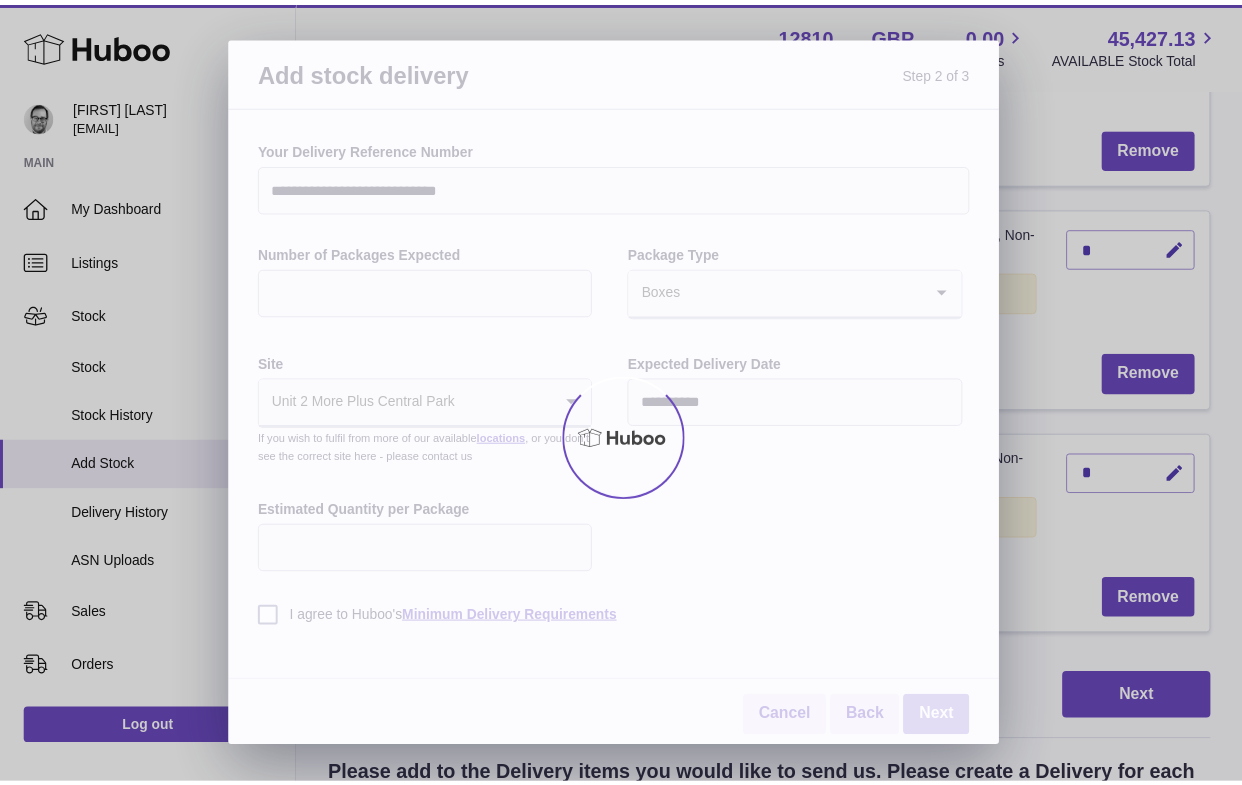 scroll, scrollTop: 621, scrollLeft: 0, axis: vertical 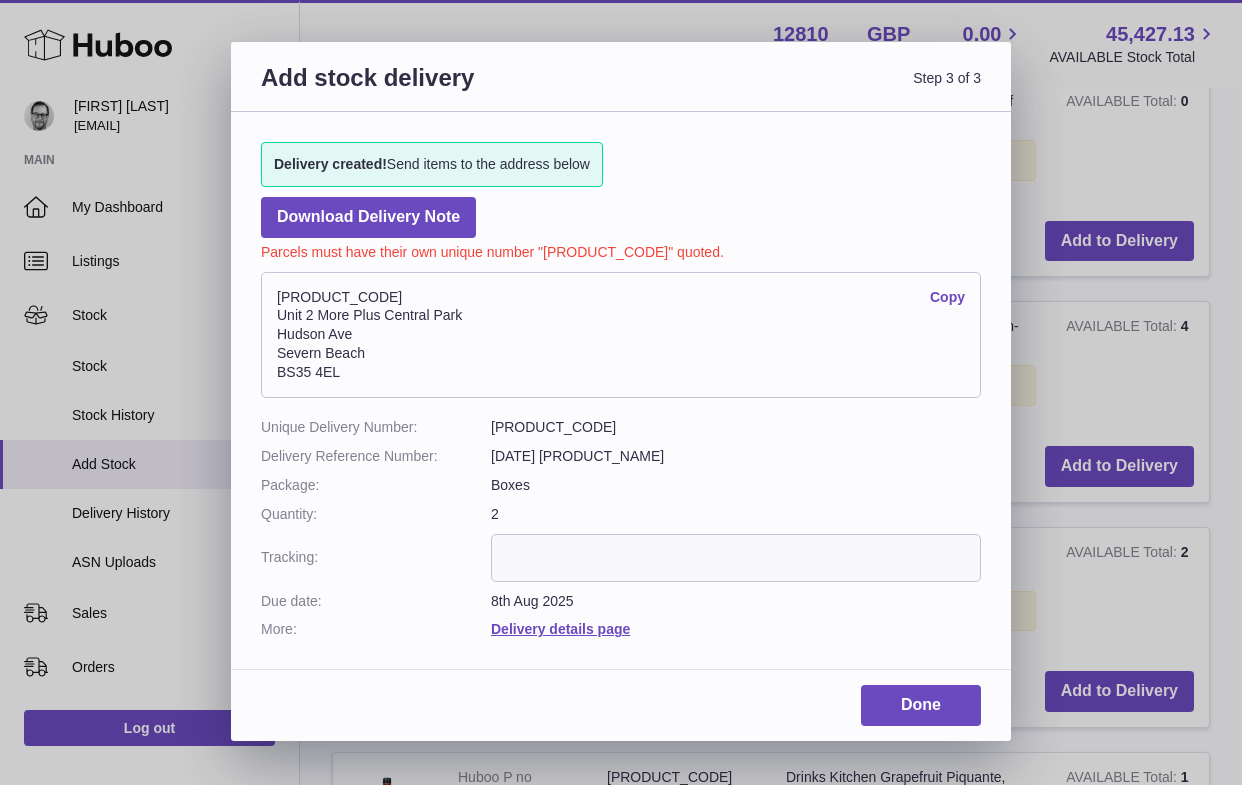 click on "12810-199180" at bounding box center (736, 427) 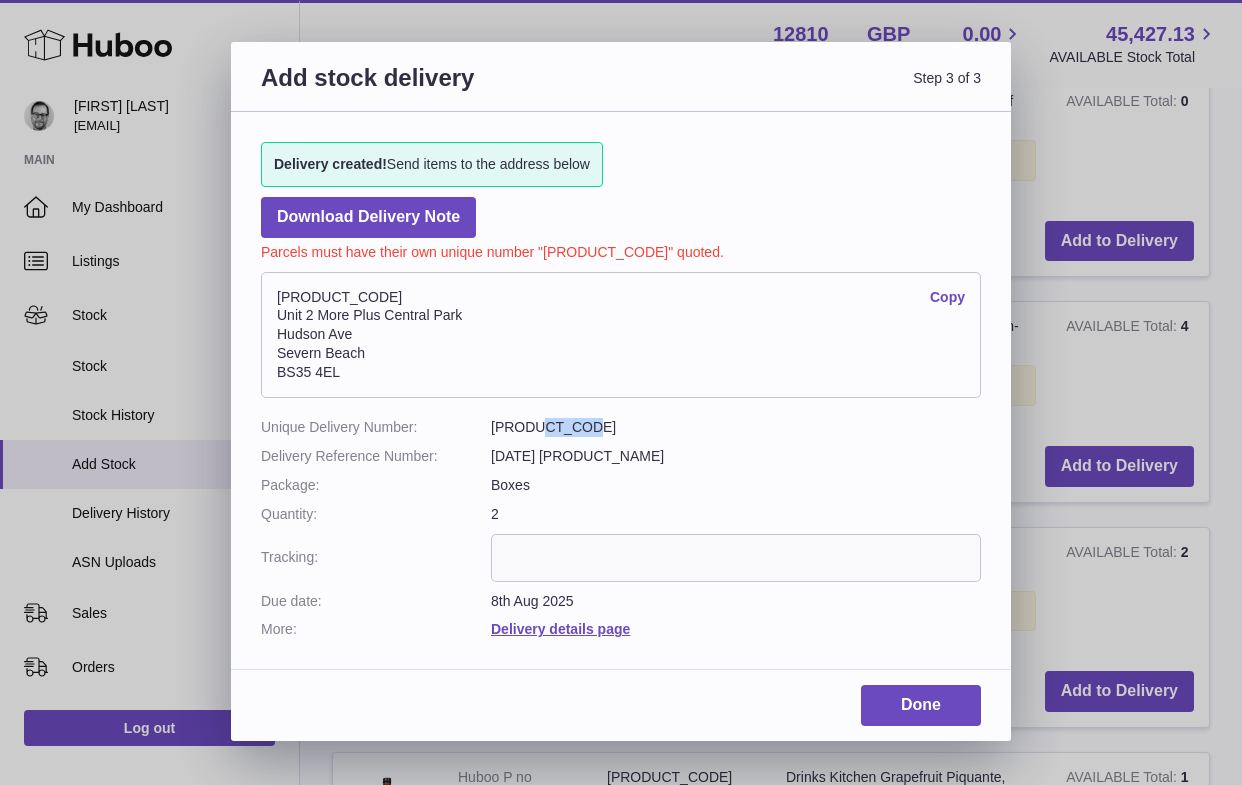 click on "12810-199180" at bounding box center [736, 427] 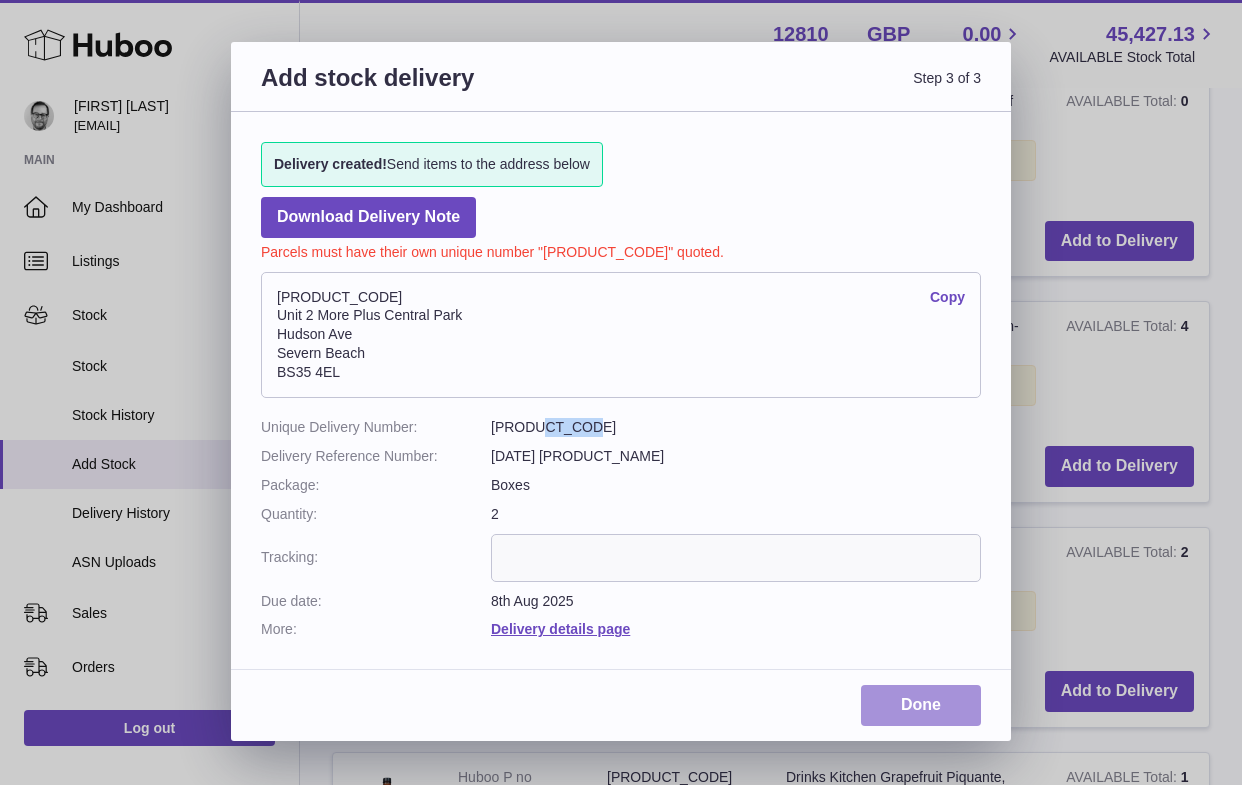 click on "Done" at bounding box center [921, 705] 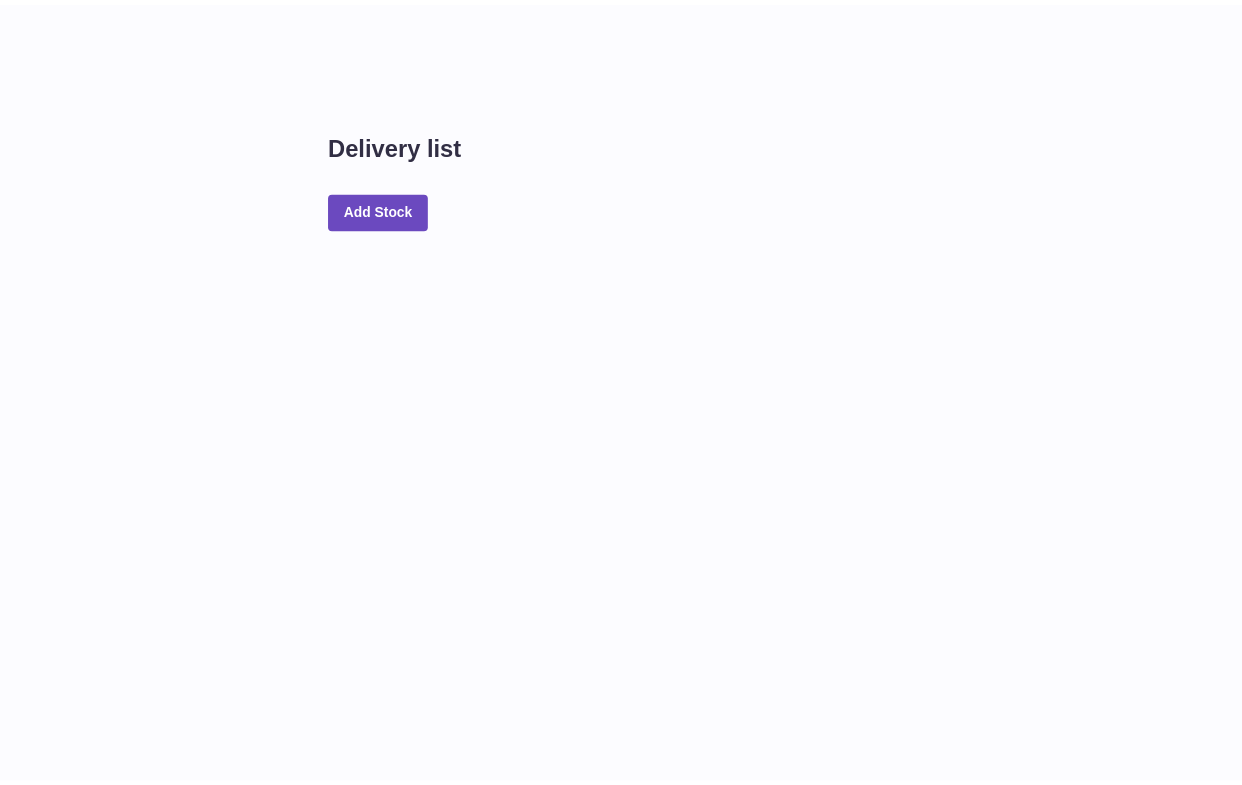 scroll, scrollTop: 0, scrollLeft: 0, axis: both 